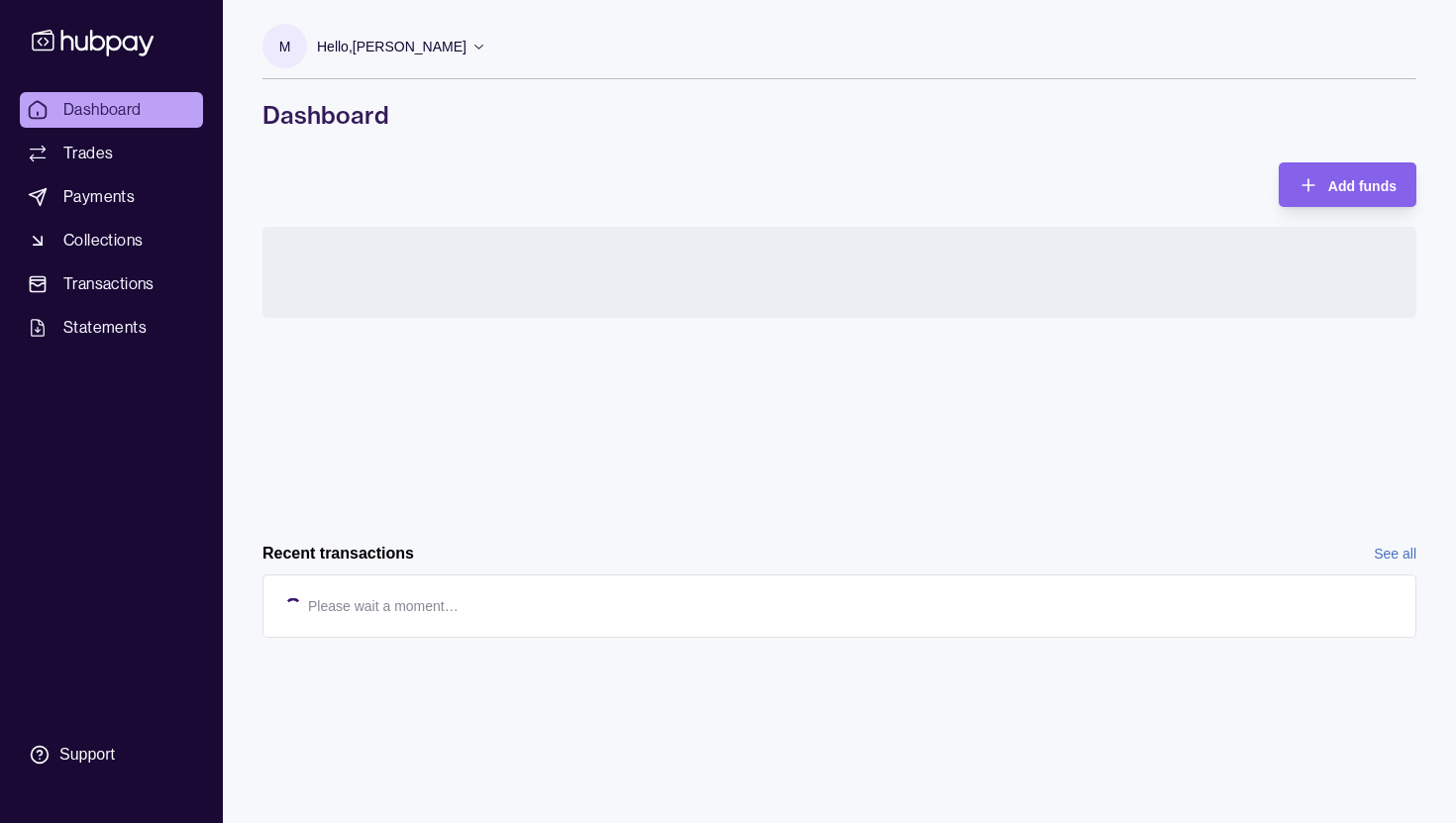 scroll, scrollTop: 0, scrollLeft: 0, axis: both 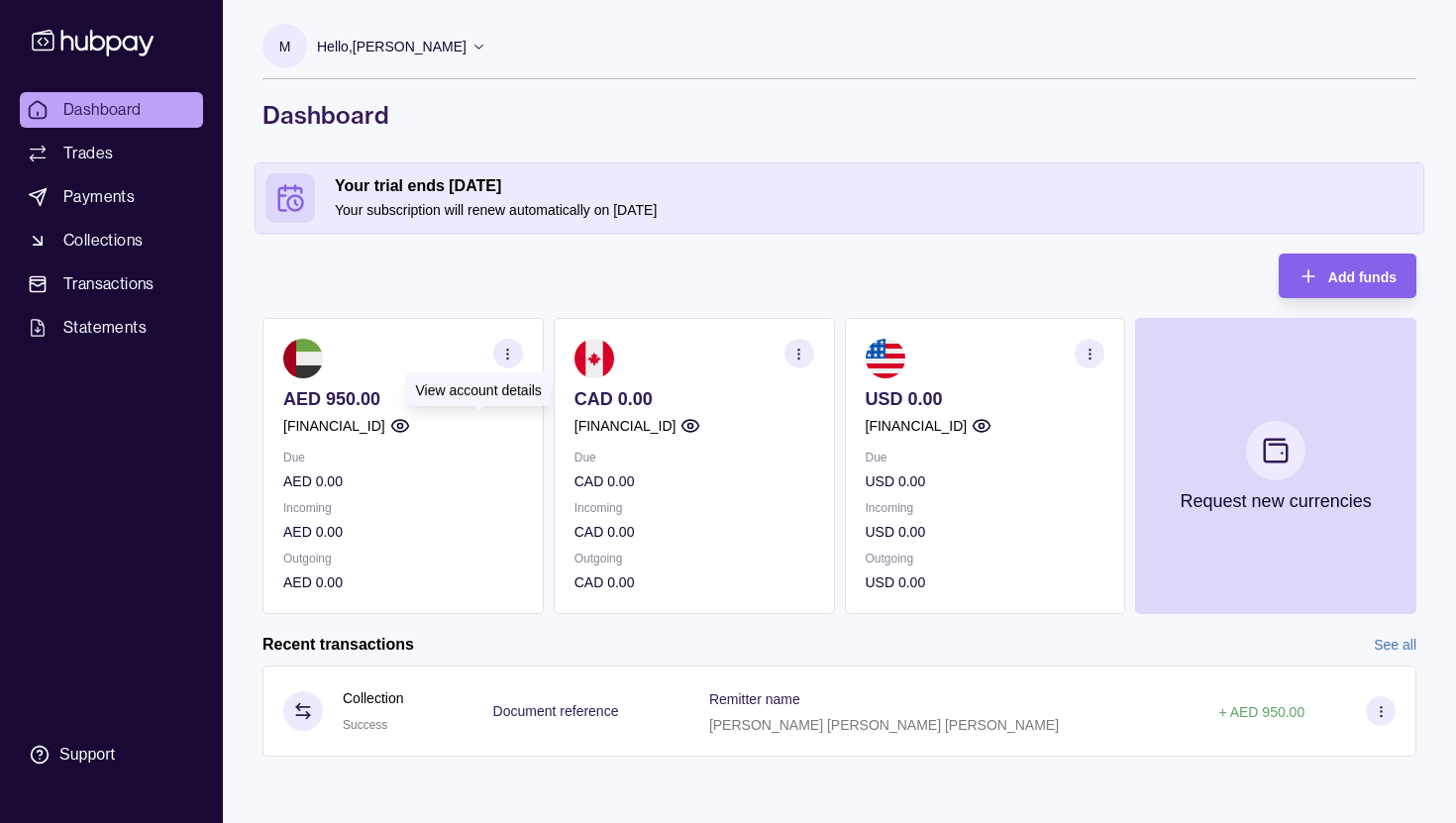 click 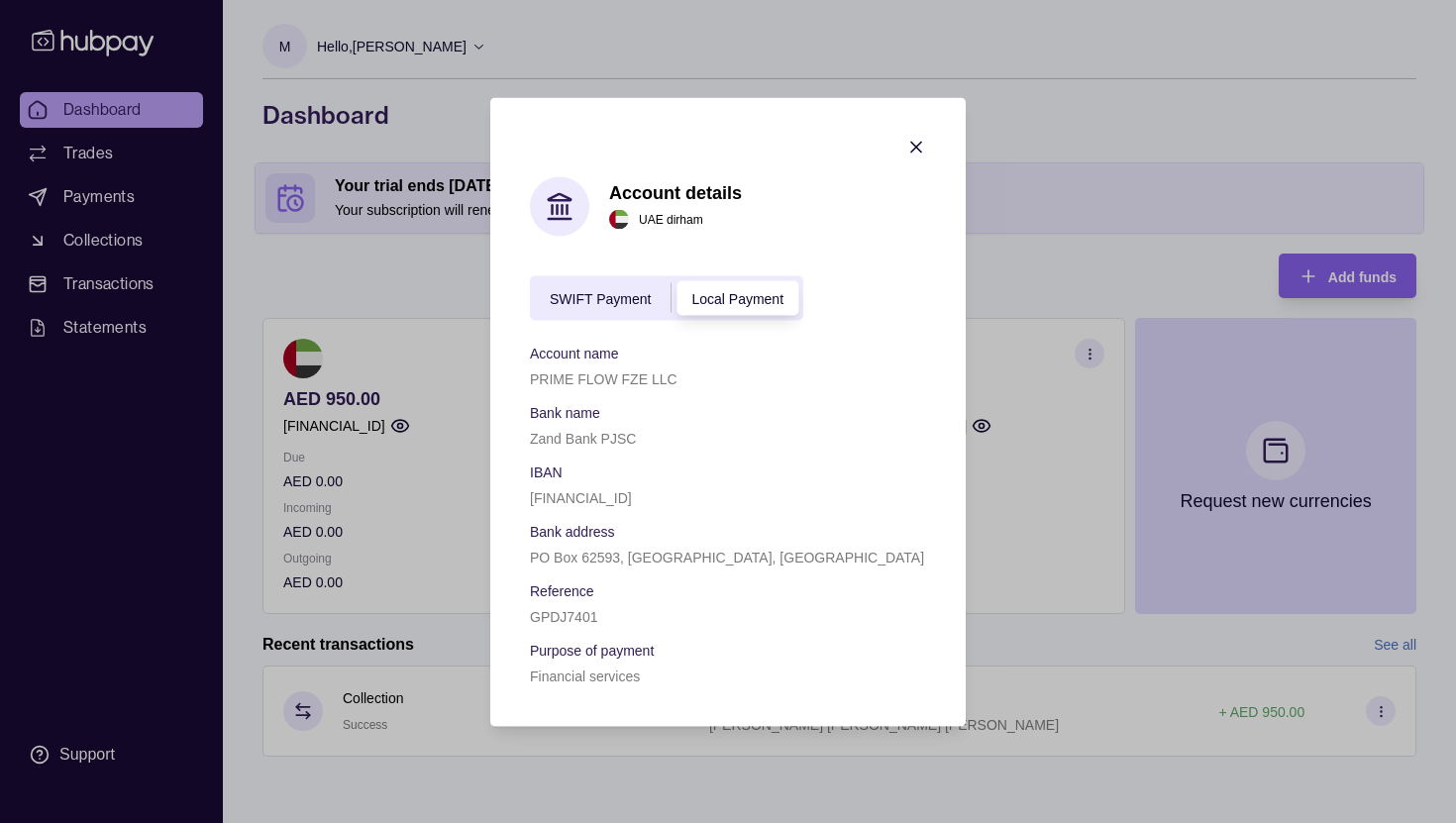 click 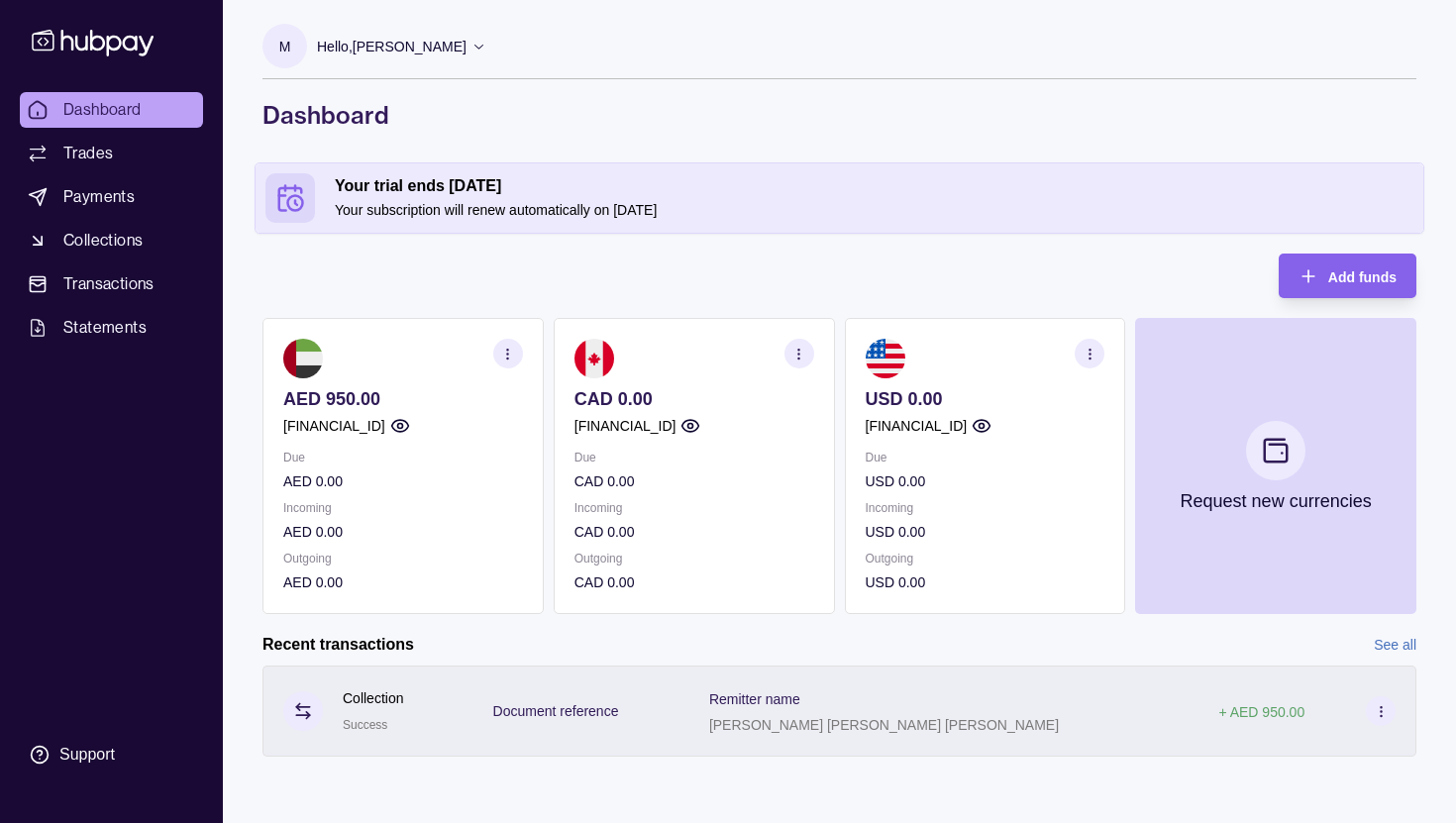 click on "+   AED 950.00" at bounding box center [1261, 712] 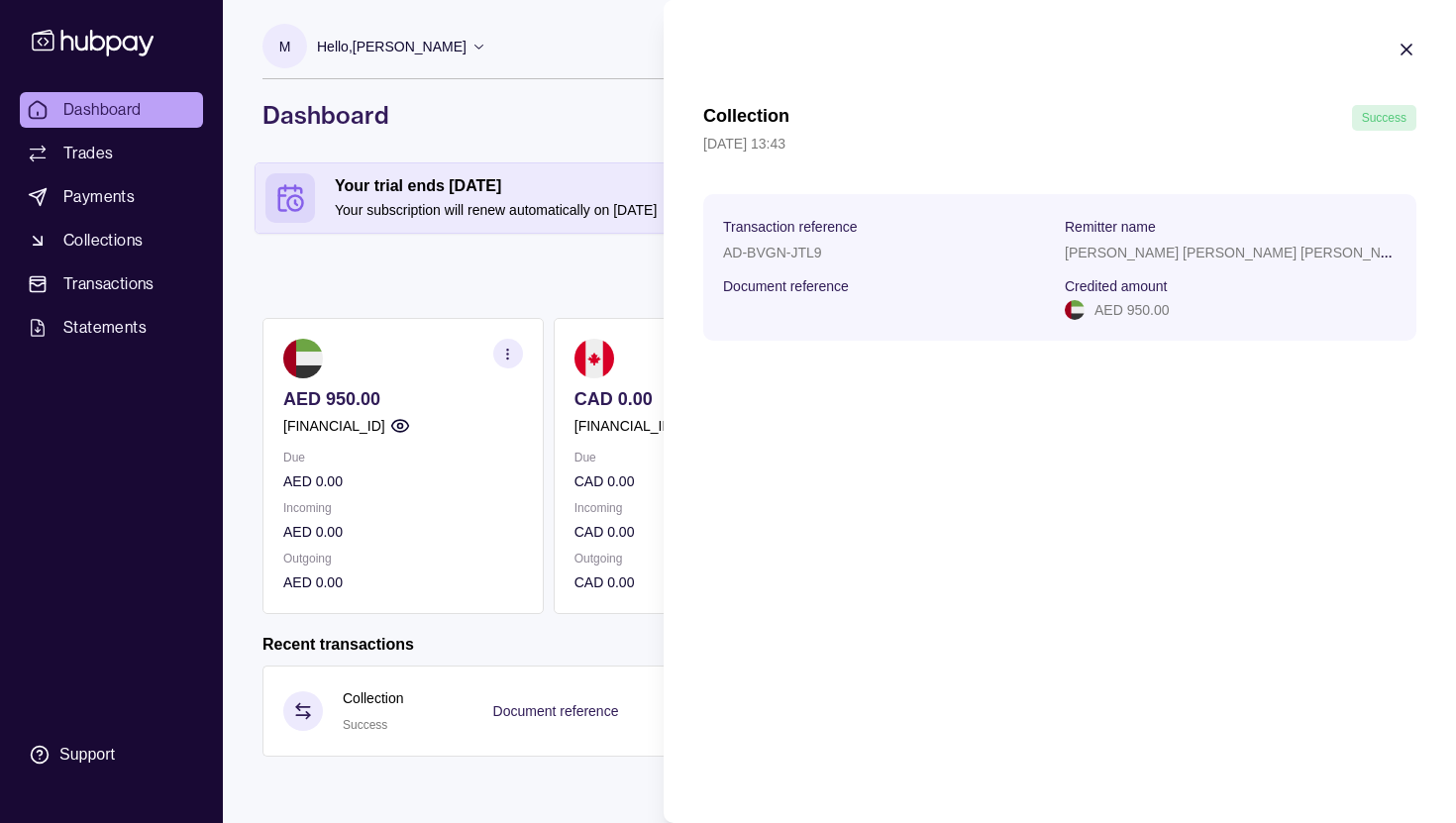 click on "Dashboard Trades Payments Collections Transactions Statements Support M Hello,  [PERSON_NAME]  Prime Flow FZE LLC Account Terms and conditions Privacy policy Sign out Dashboard Your trial ends [DATE] Your subscription will renew automatically on   [DATE] Add funds AED 950.00 [FINANCIAL_ID] Due AED 0.00 Incoming AED 0.00 Outgoing AED 0.00 CAD 0.00 [FINANCIAL_ID] Due CAD 0.00 Incoming CAD 0.00 Outgoing CAD 0.00 USD 0.00 [FINANCIAL_ID] Due USD 0.00 Incoming USD 0.00 Outgoing USD 0.00 Request new currencies Recent transactions See all Details Amount Collection Success Document reference Remitter name [PERSON_NAME] [PERSON_NAME] [PERSON_NAME] +   AED 950.00 Dashboard | Hubpay Collection Success [DATE] 13:43 Transaction reference AD-BVGN-JTL9 Remitter name [PERSON_NAME] [PERSON_NAME] Document reference        Credited amount AED 950.00" at bounding box center (728, 411) 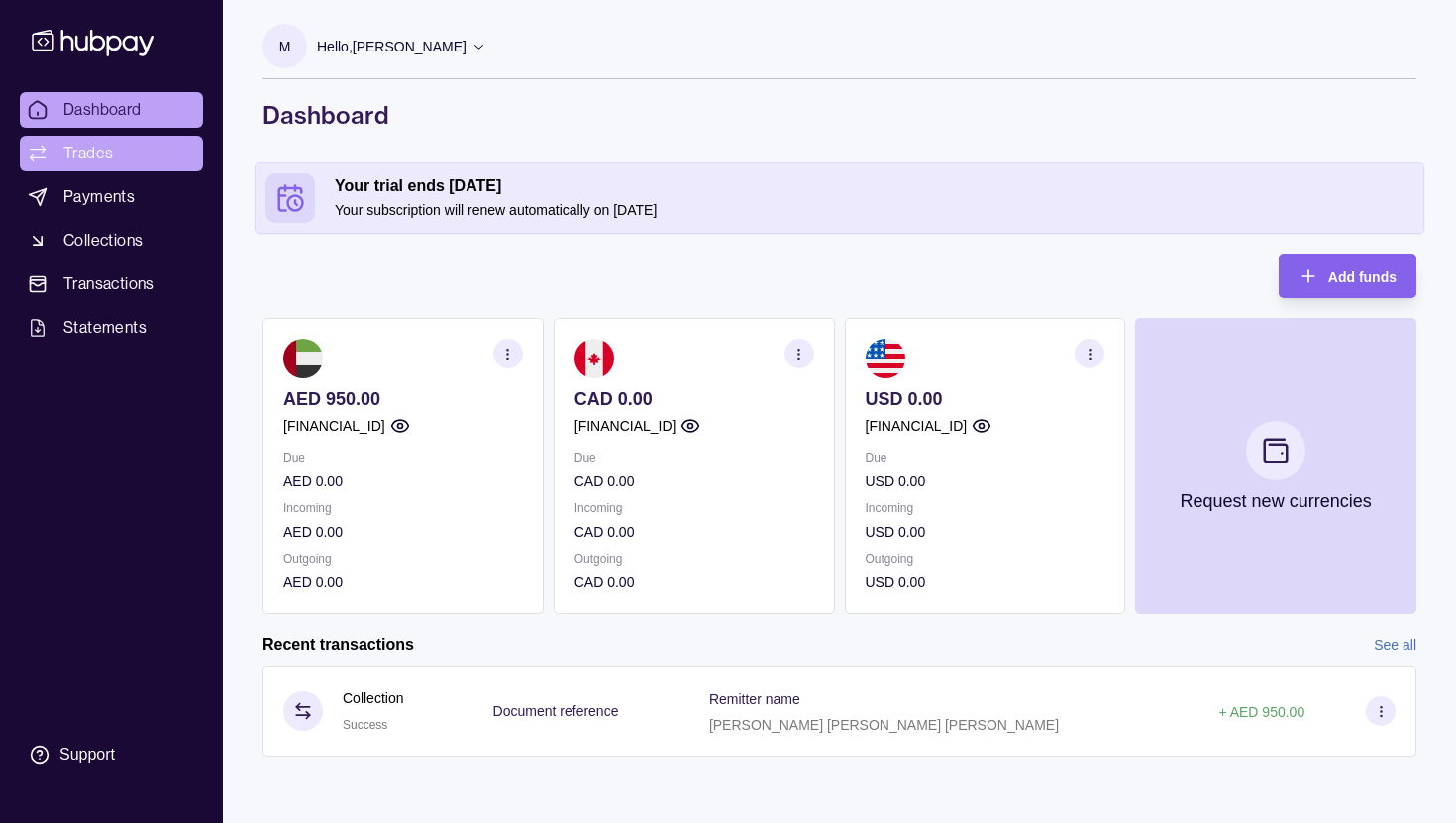 click on "Trades" at bounding box center (88, 154) 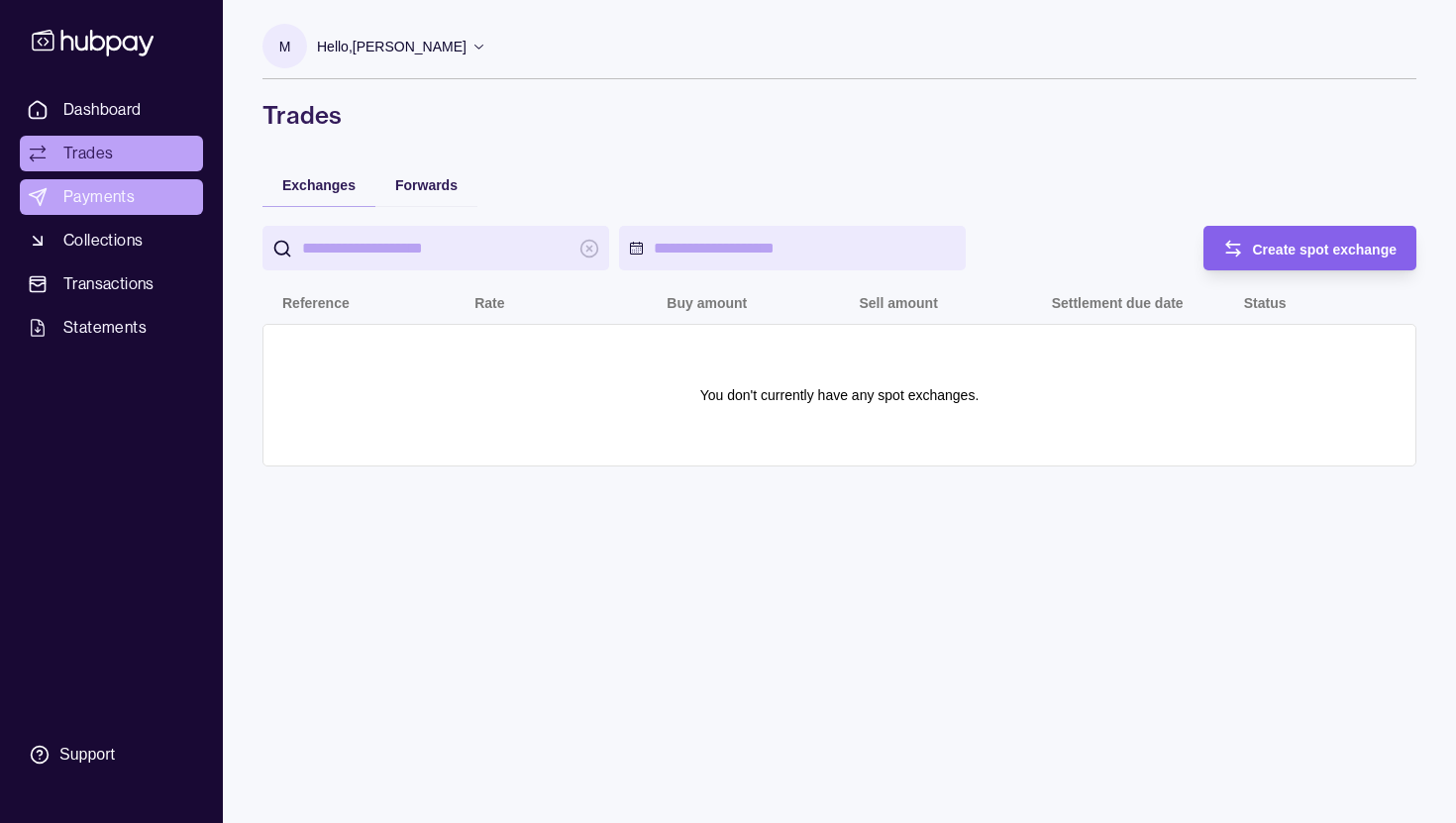 click on "Payments" at bounding box center (111, 197) 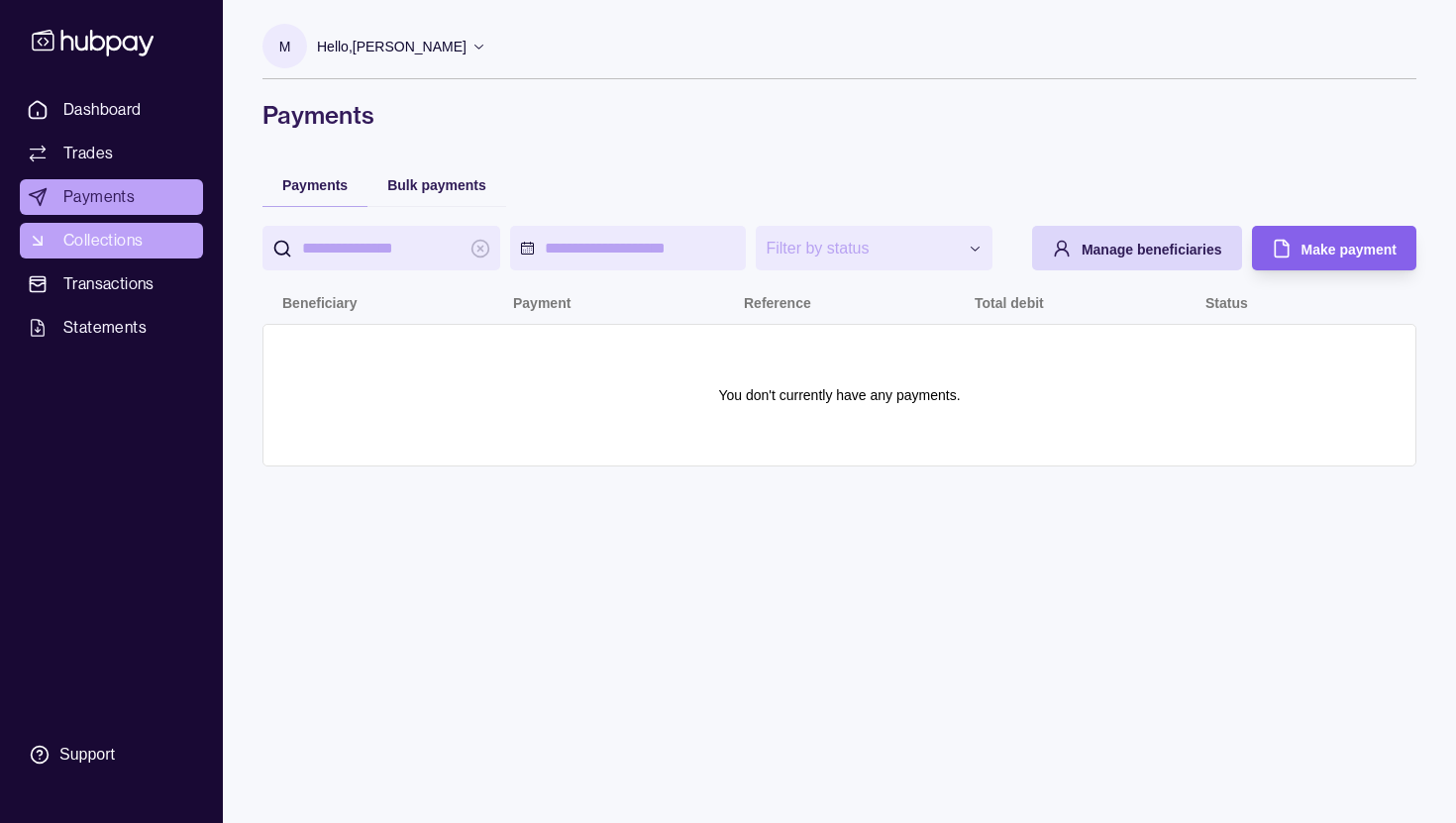 click on "Collections" at bounding box center [103, 241] 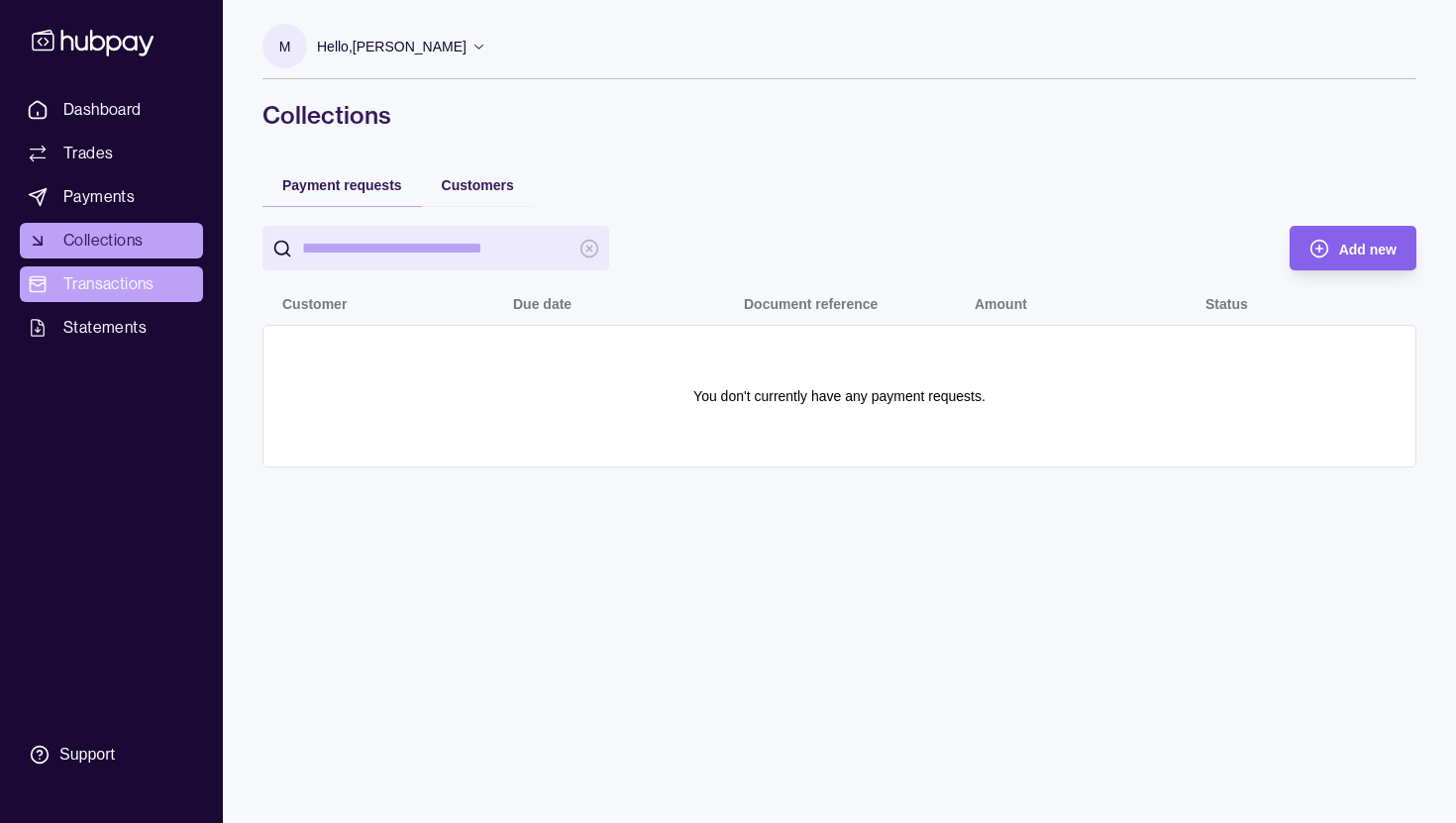 click on "Transactions" at bounding box center (109, 284) 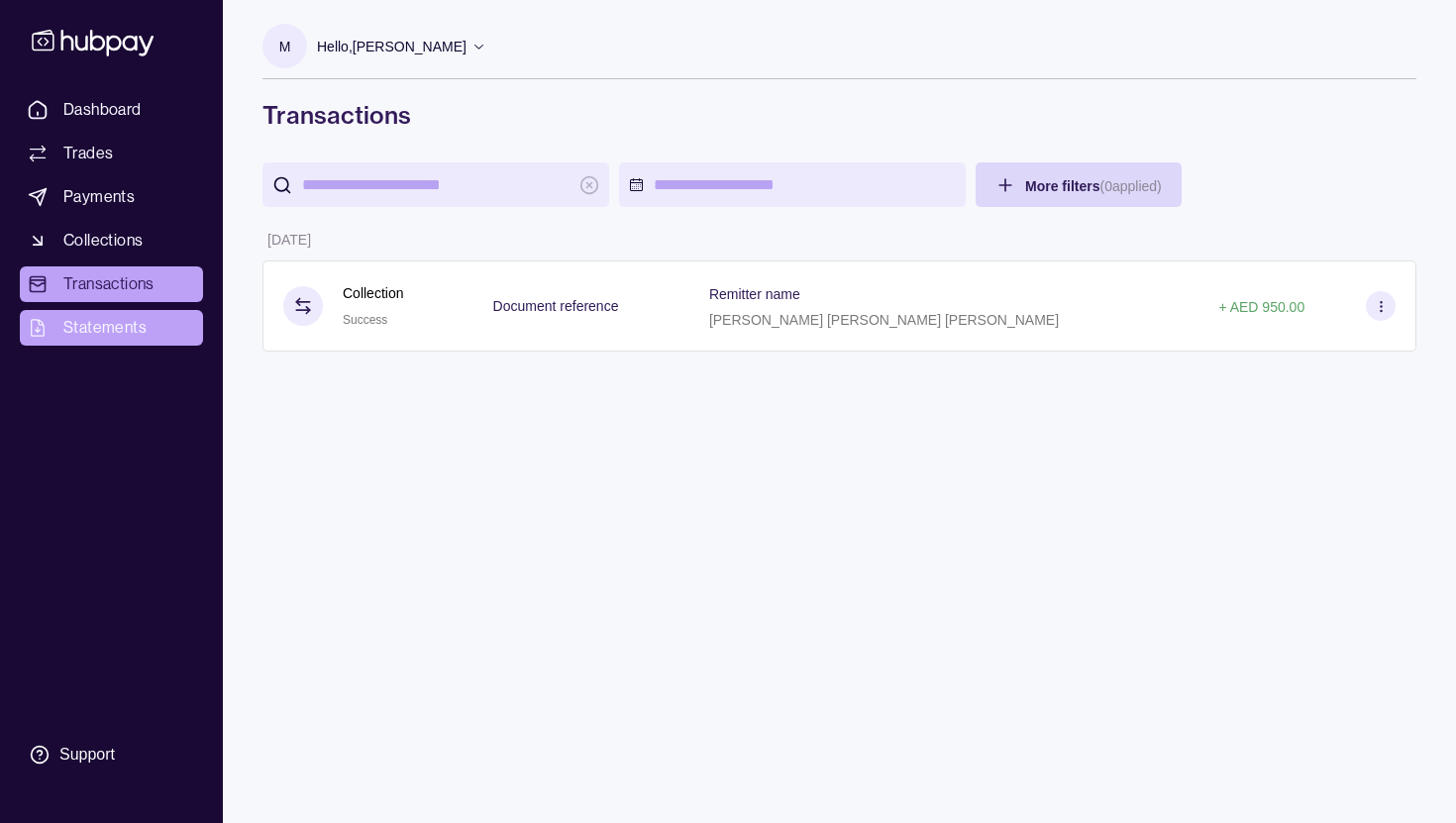 click on "Statements" at bounding box center [105, 328] 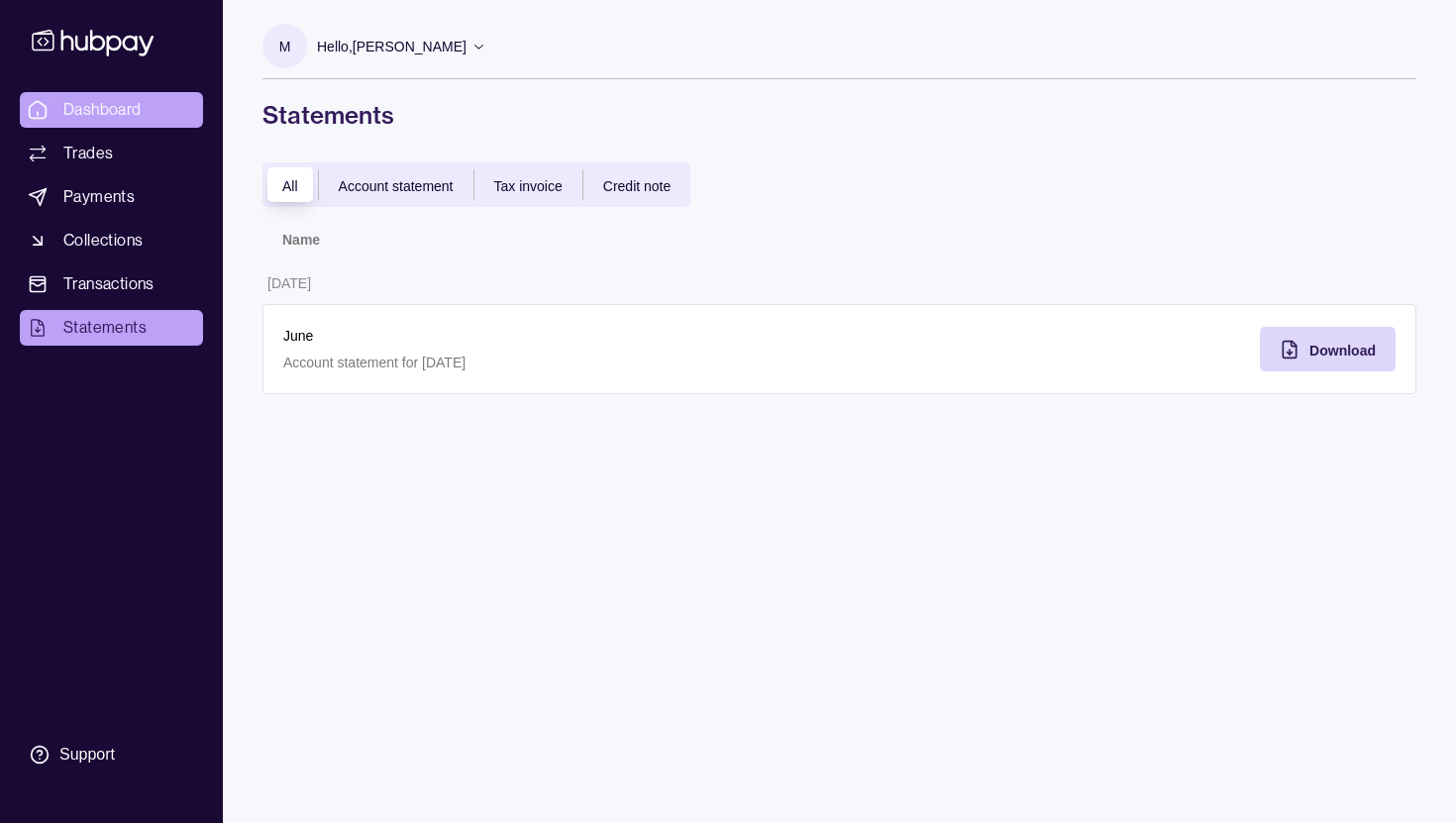 click on "Dashboard" at bounding box center [102, 110] 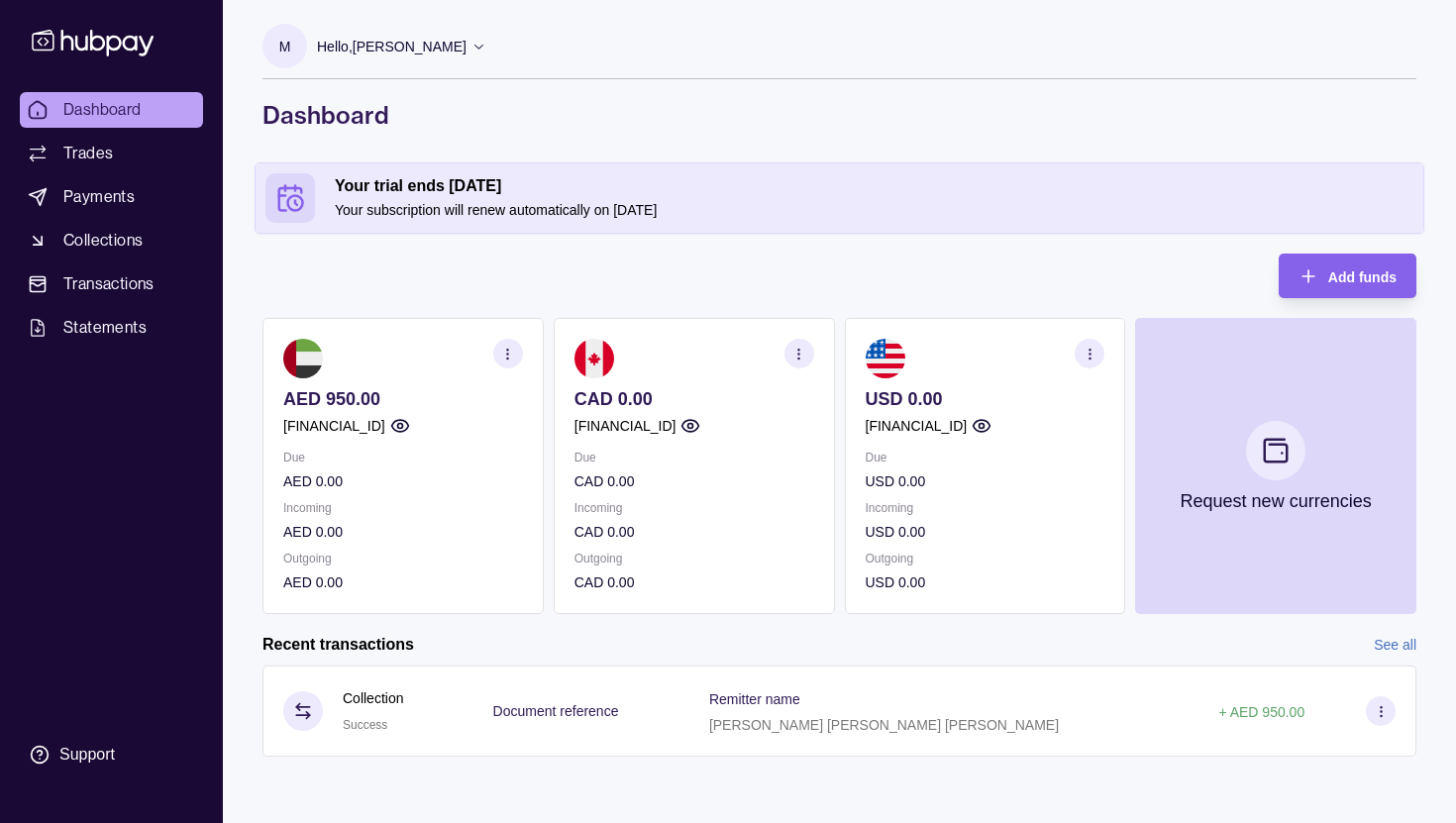 click on "See all" at bounding box center [1395, 645] 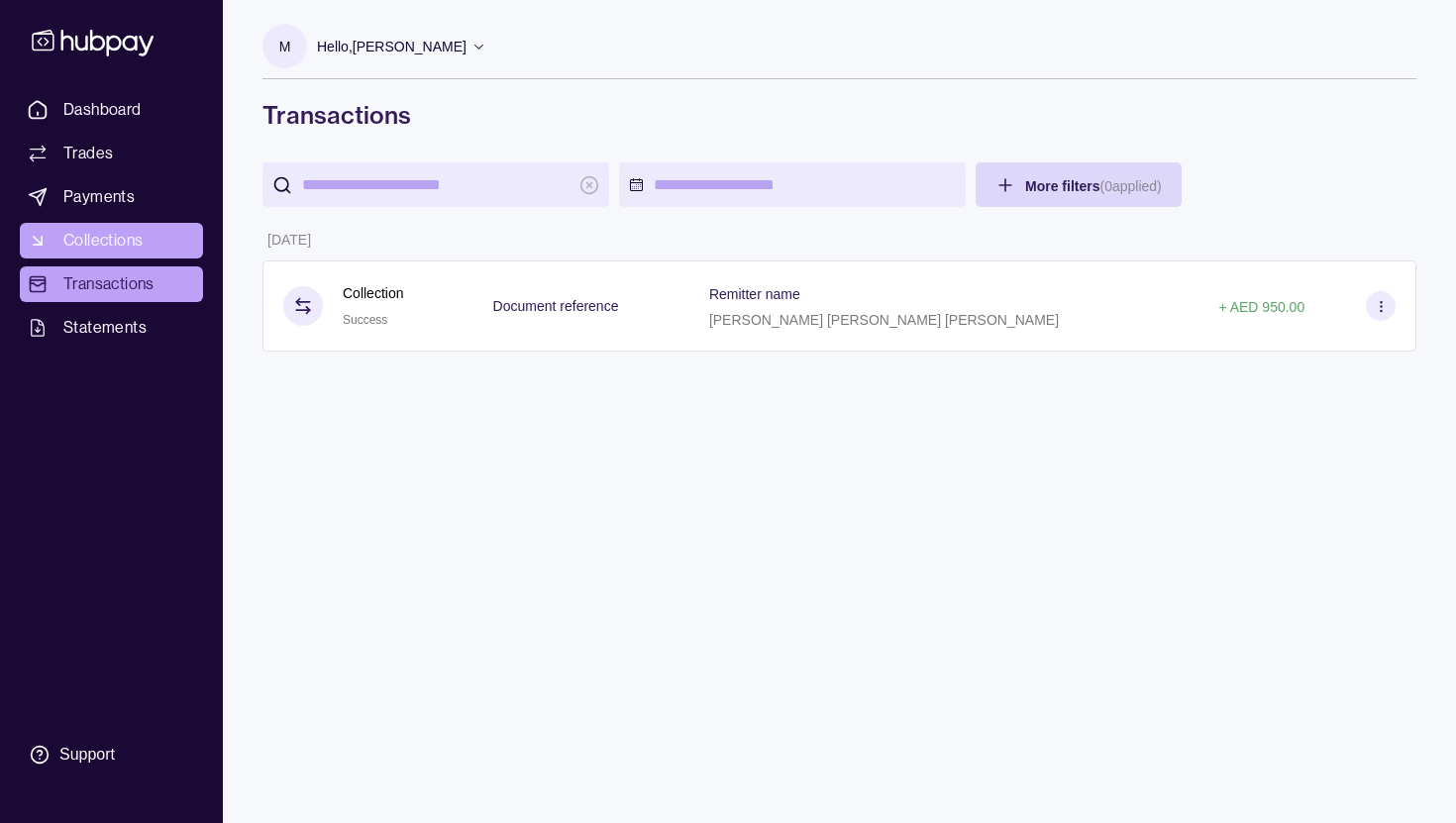 click on "Collections" at bounding box center (103, 241) 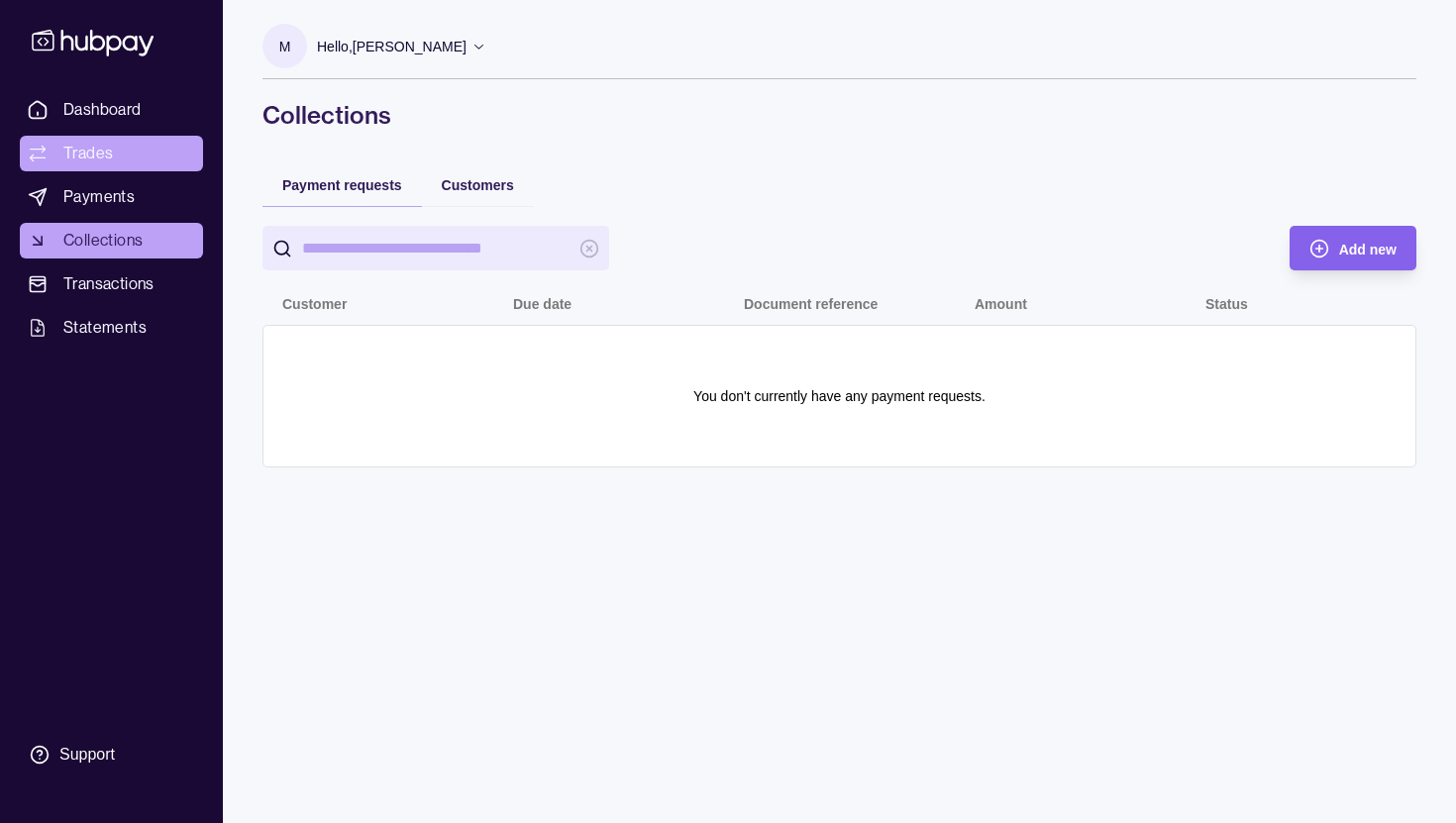 click on "Trades" at bounding box center (88, 154) 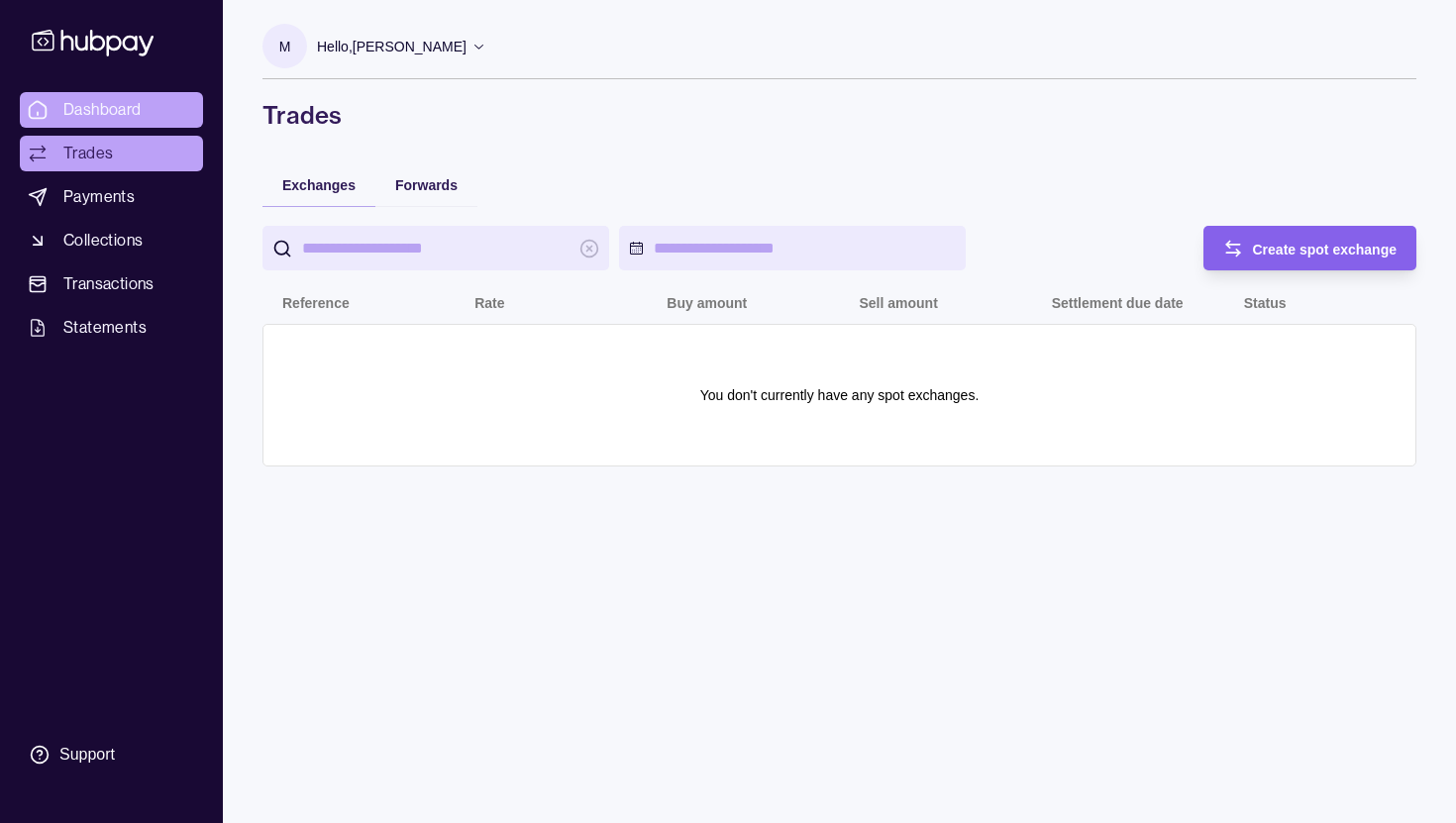 click on "Dashboard" at bounding box center (102, 110) 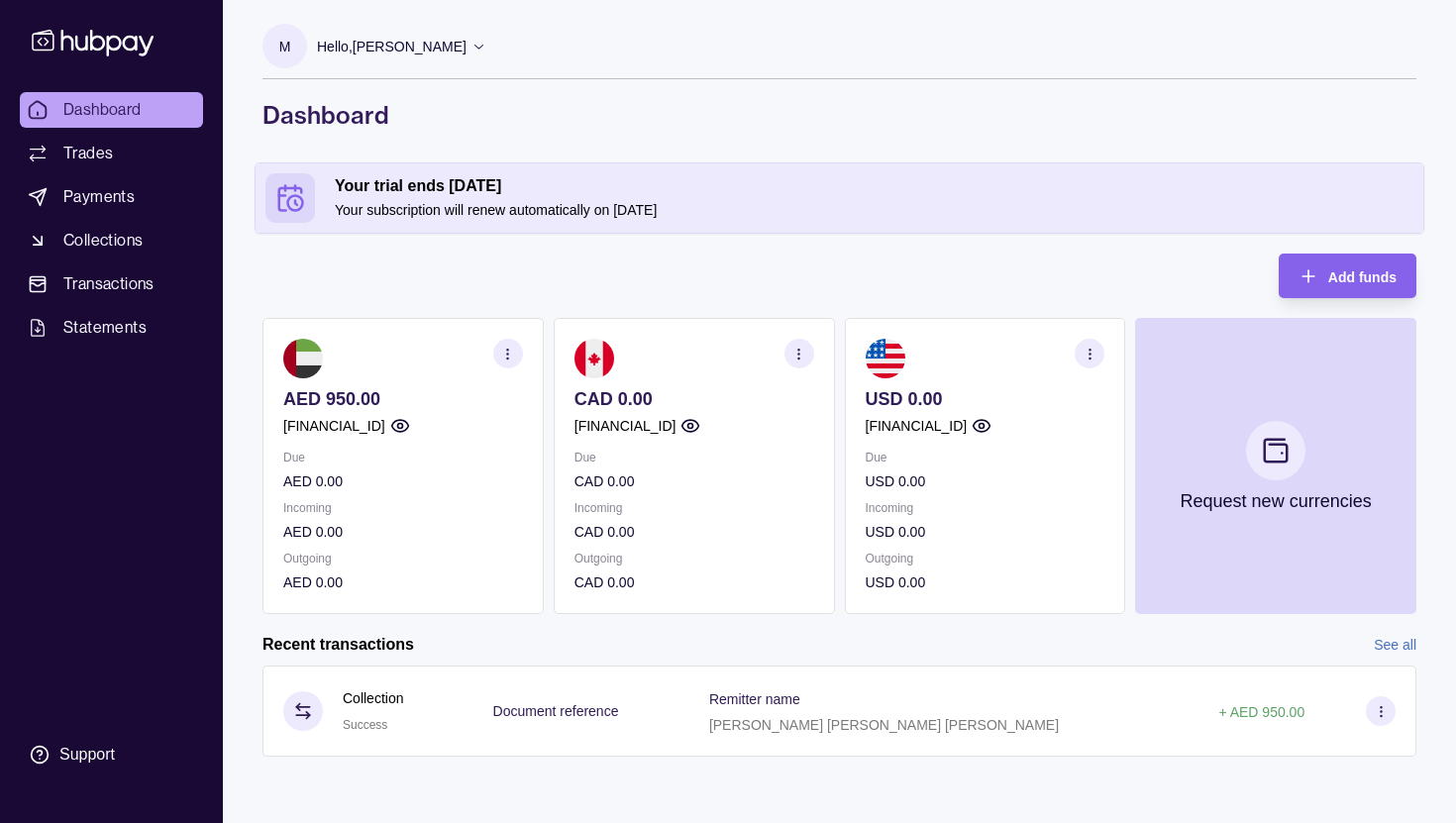 click on "Your trial ends [DATE] Your subscription will renew automatically on   [DATE]" at bounding box center (839, 198) 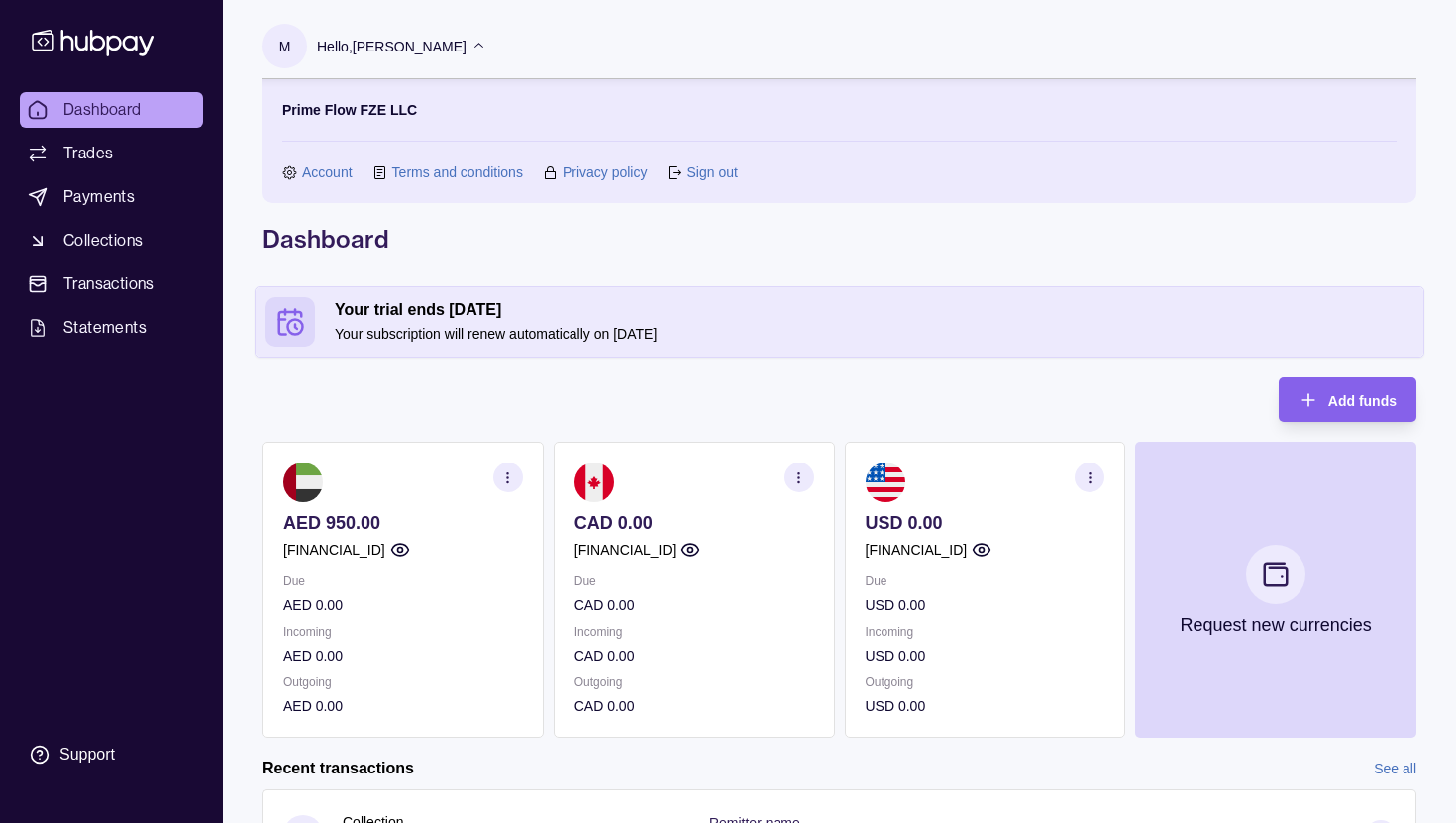 click on "Account" at bounding box center [327, 172] 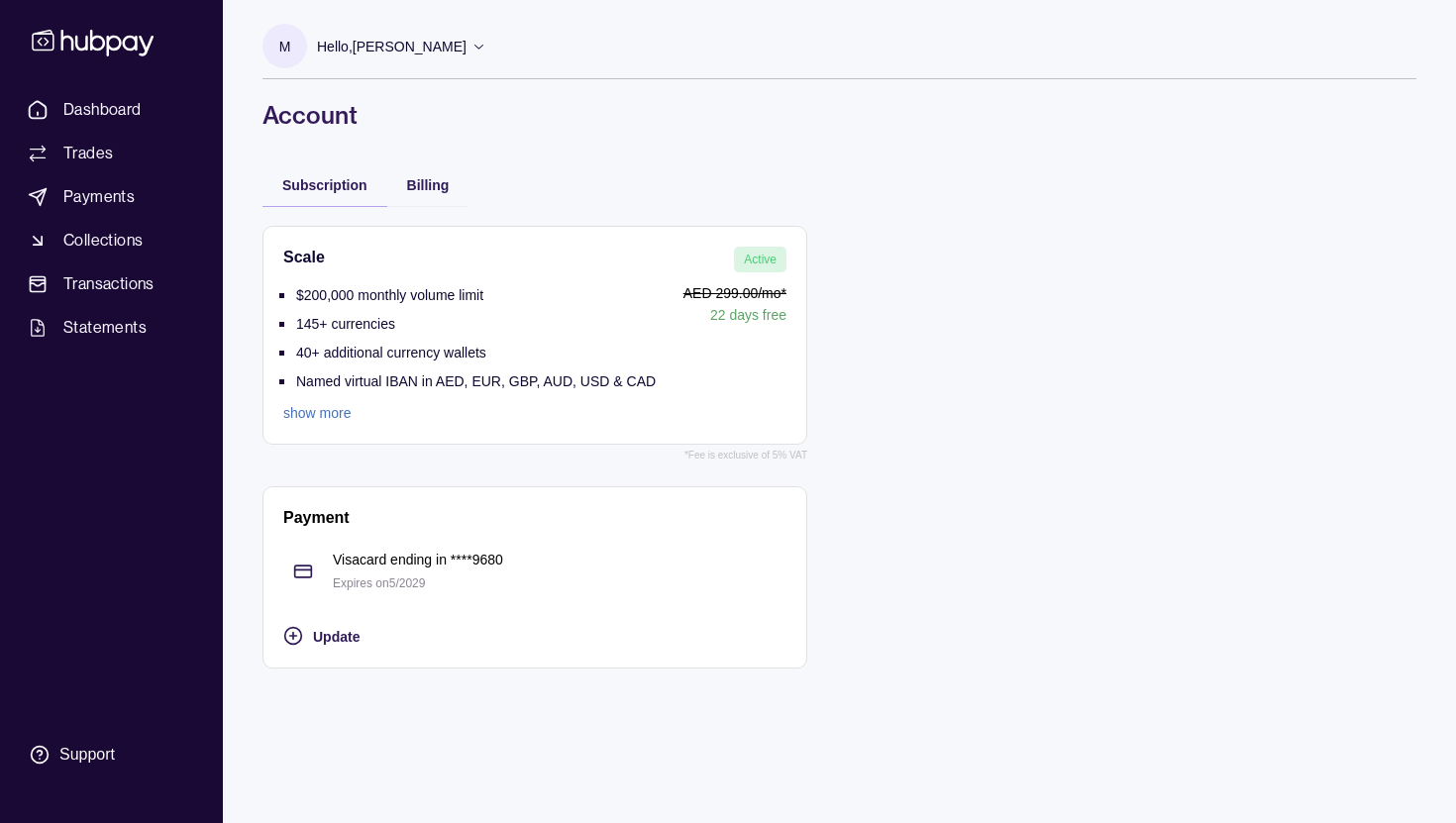 click on "show more" at bounding box center [469, 413] 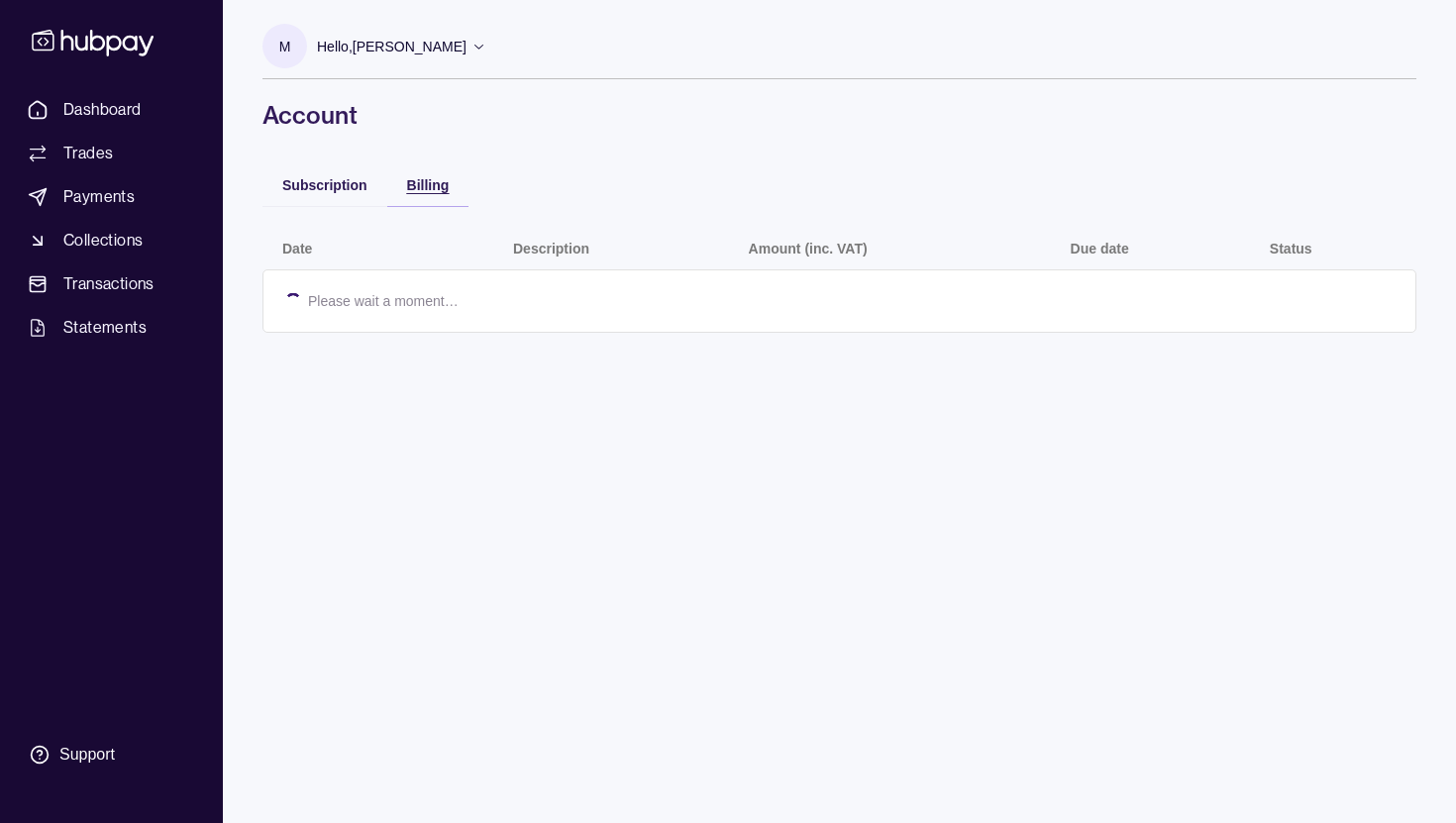 click on "Billing" at bounding box center (428, 185) 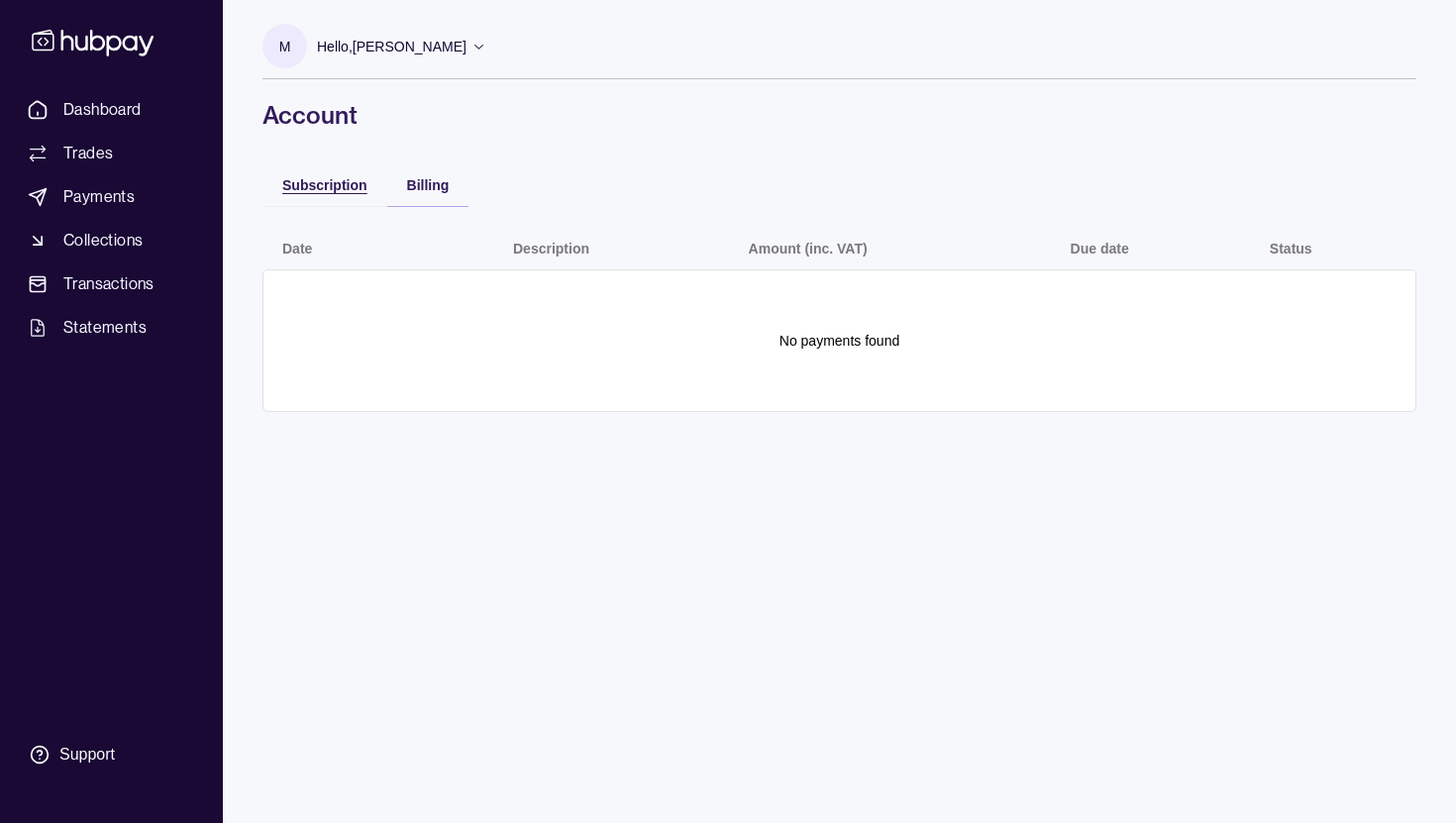 click on "Subscription" at bounding box center (325, 185) 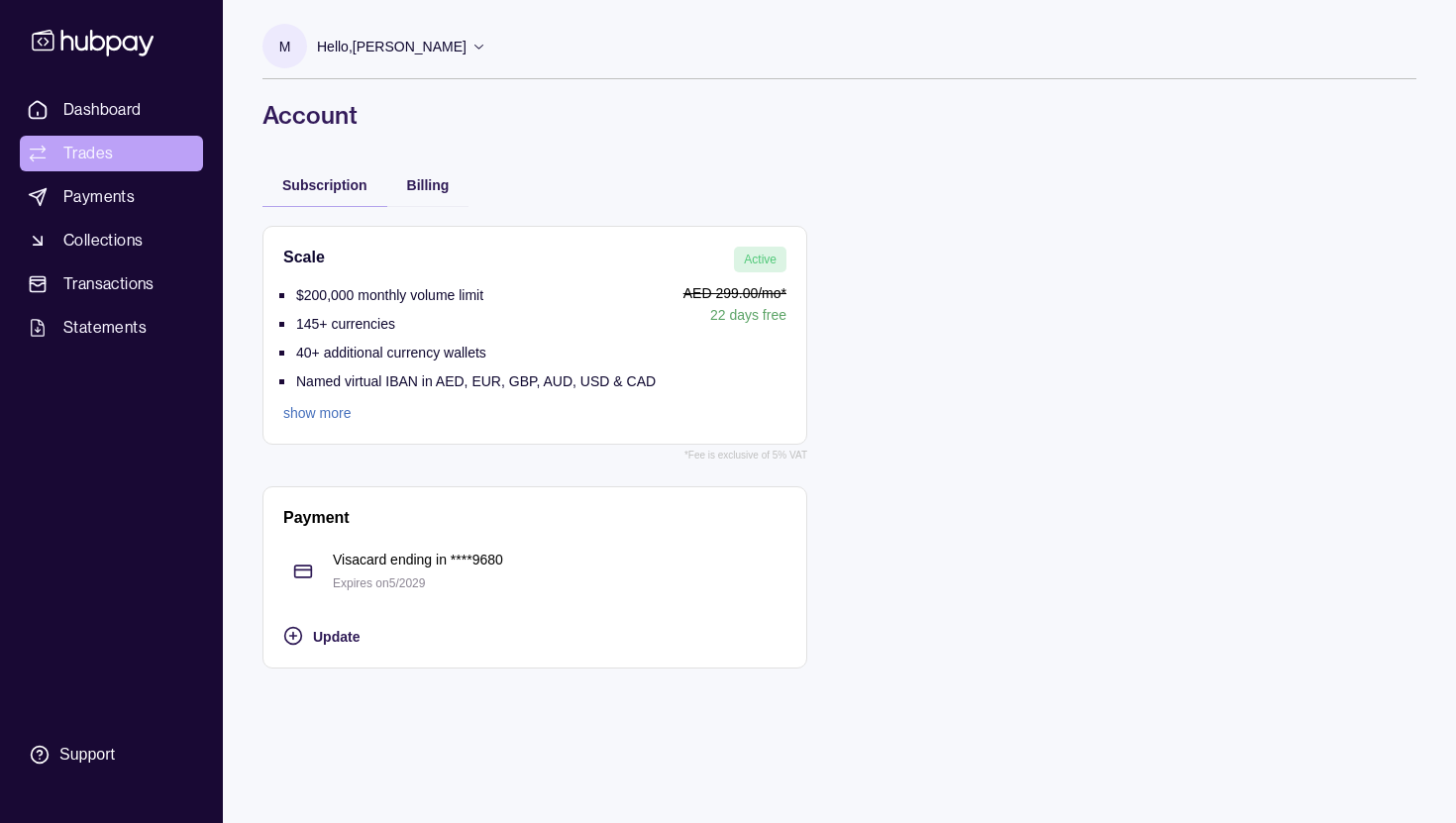 click on "Trades" at bounding box center [88, 154] 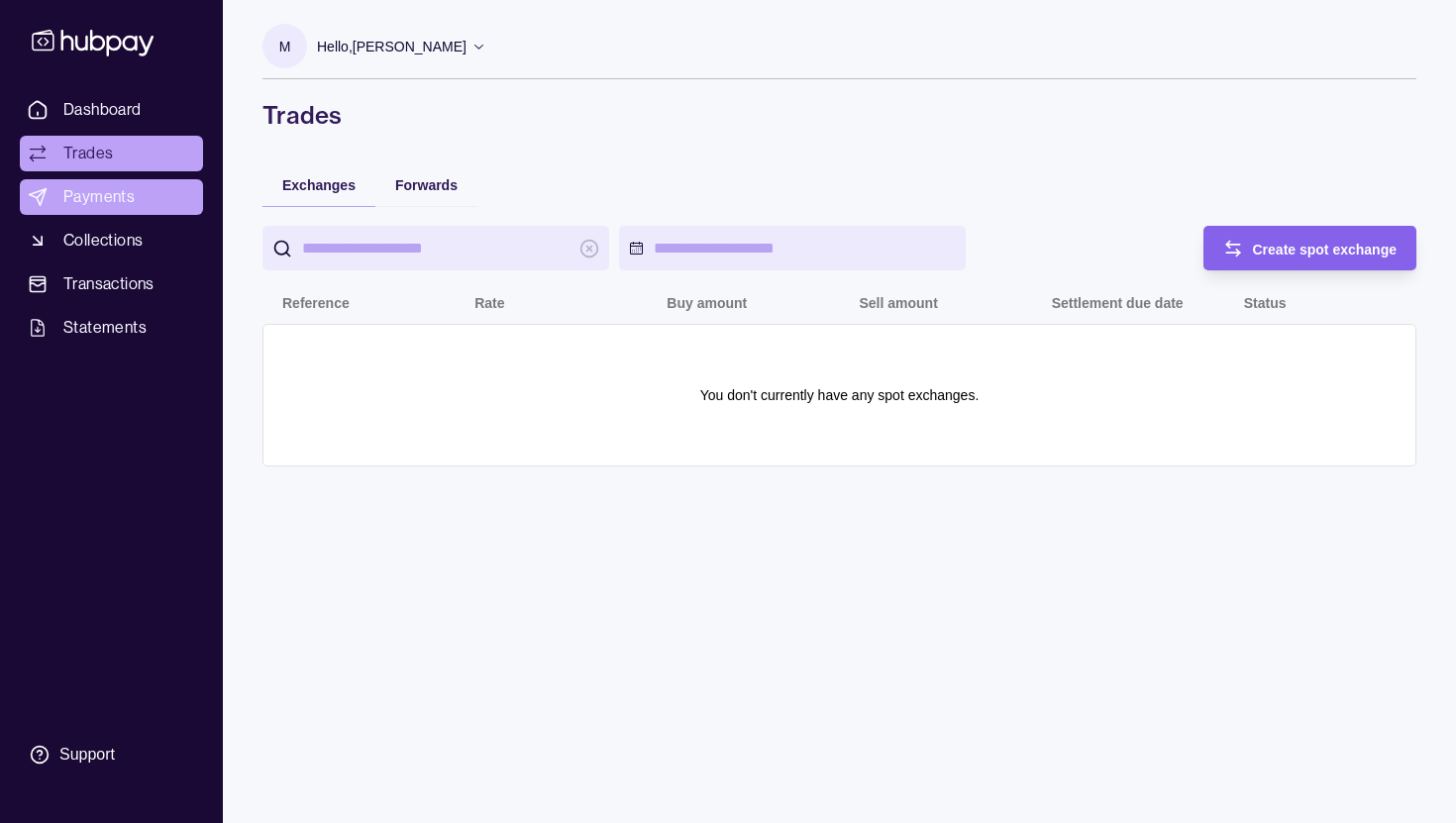 click on "Payments" at bounding box center [99, 197] 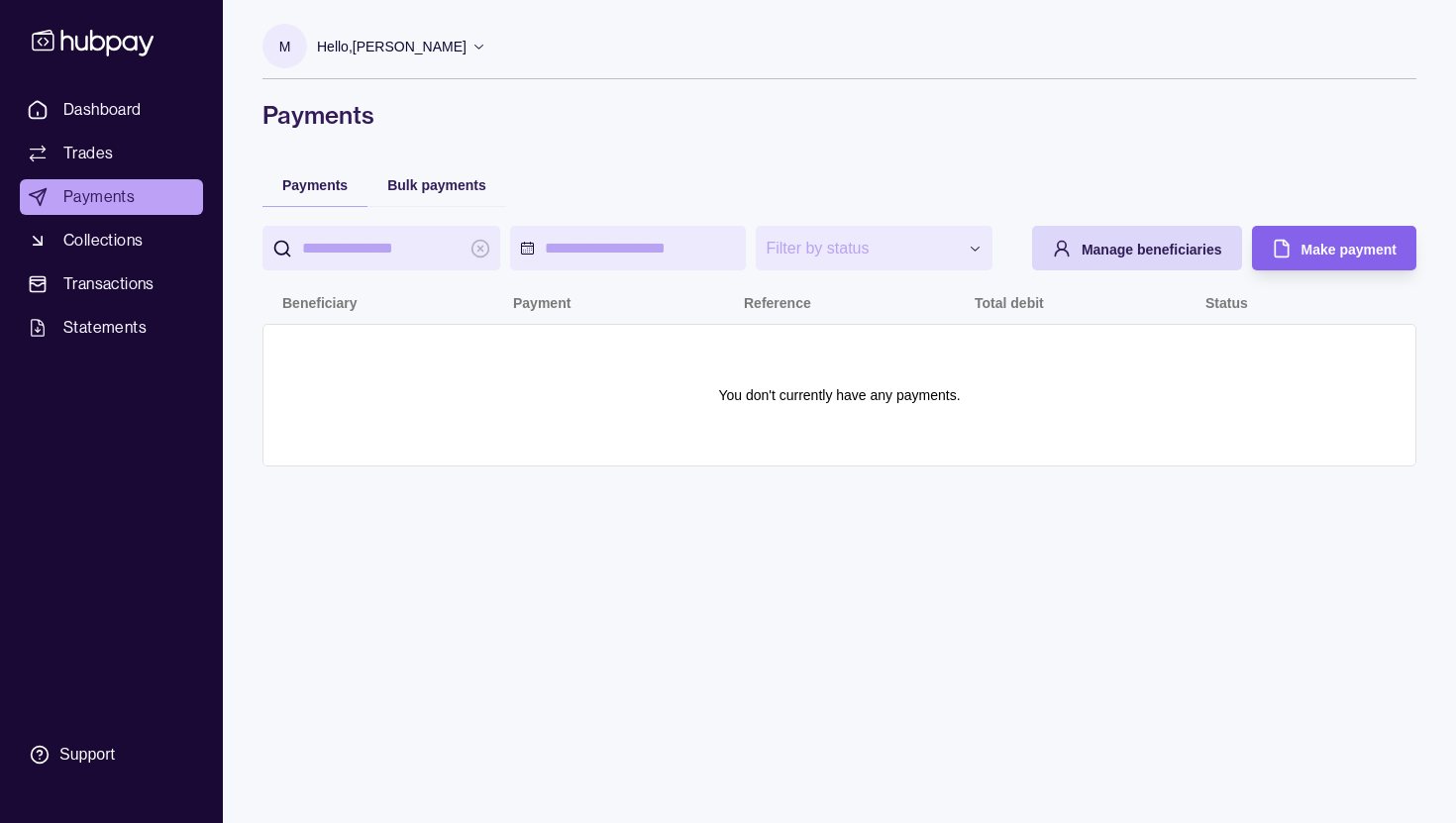 click on "Collections" at bounding box center (103, 241) 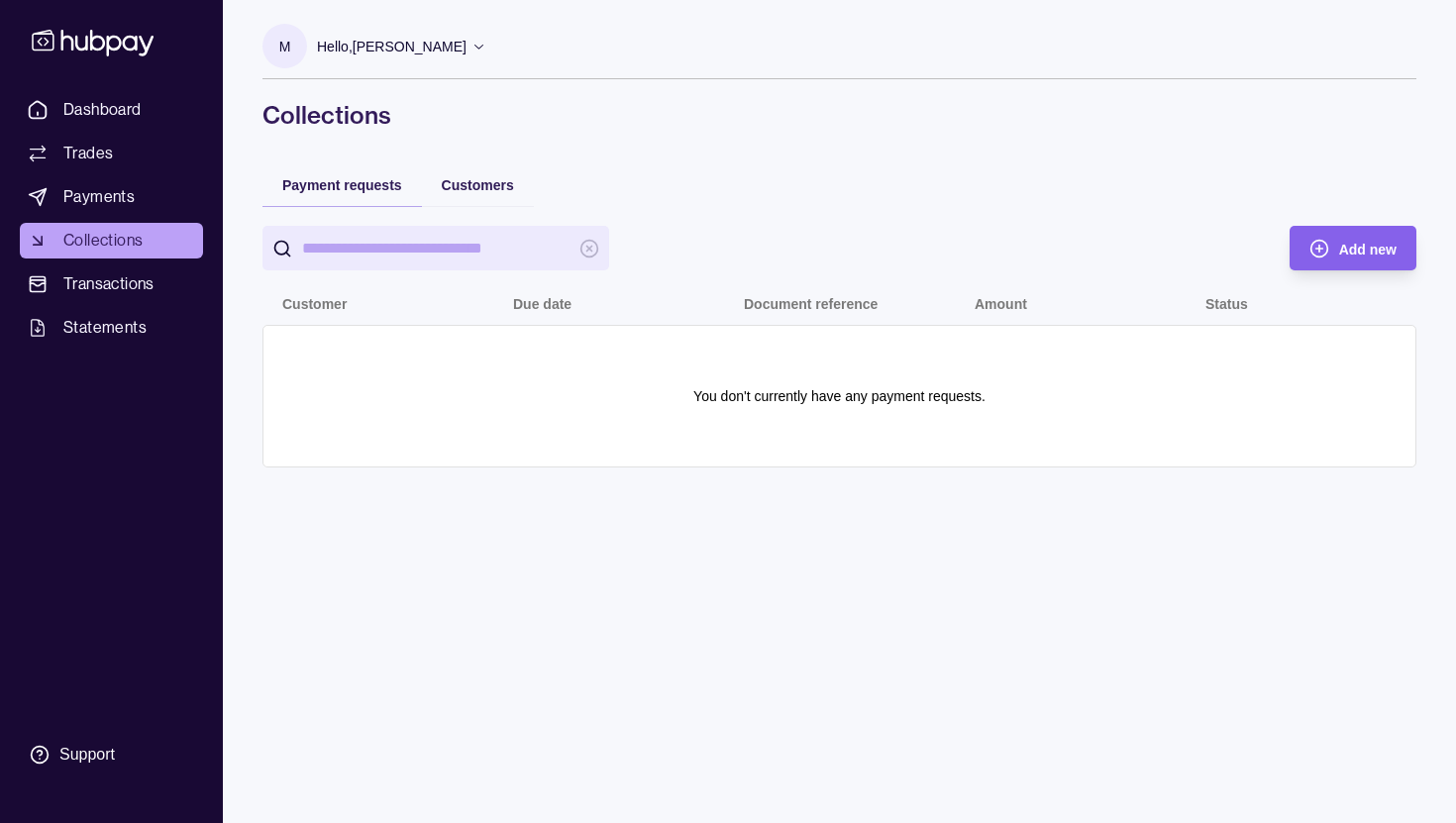 click on "Transactions" at bounding box center (109, 284) 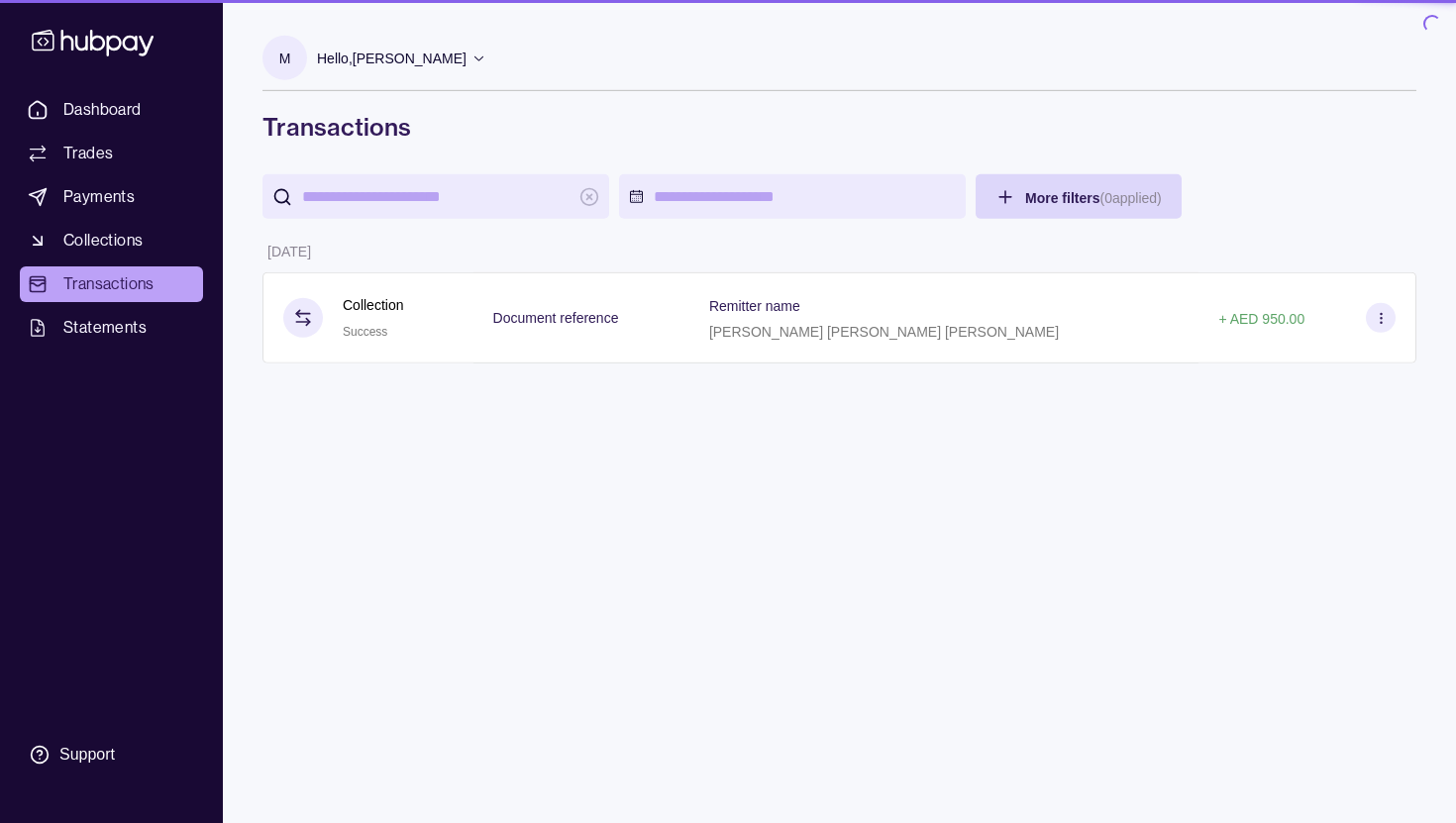 click on "Statements" at bounding box center [105, 328] 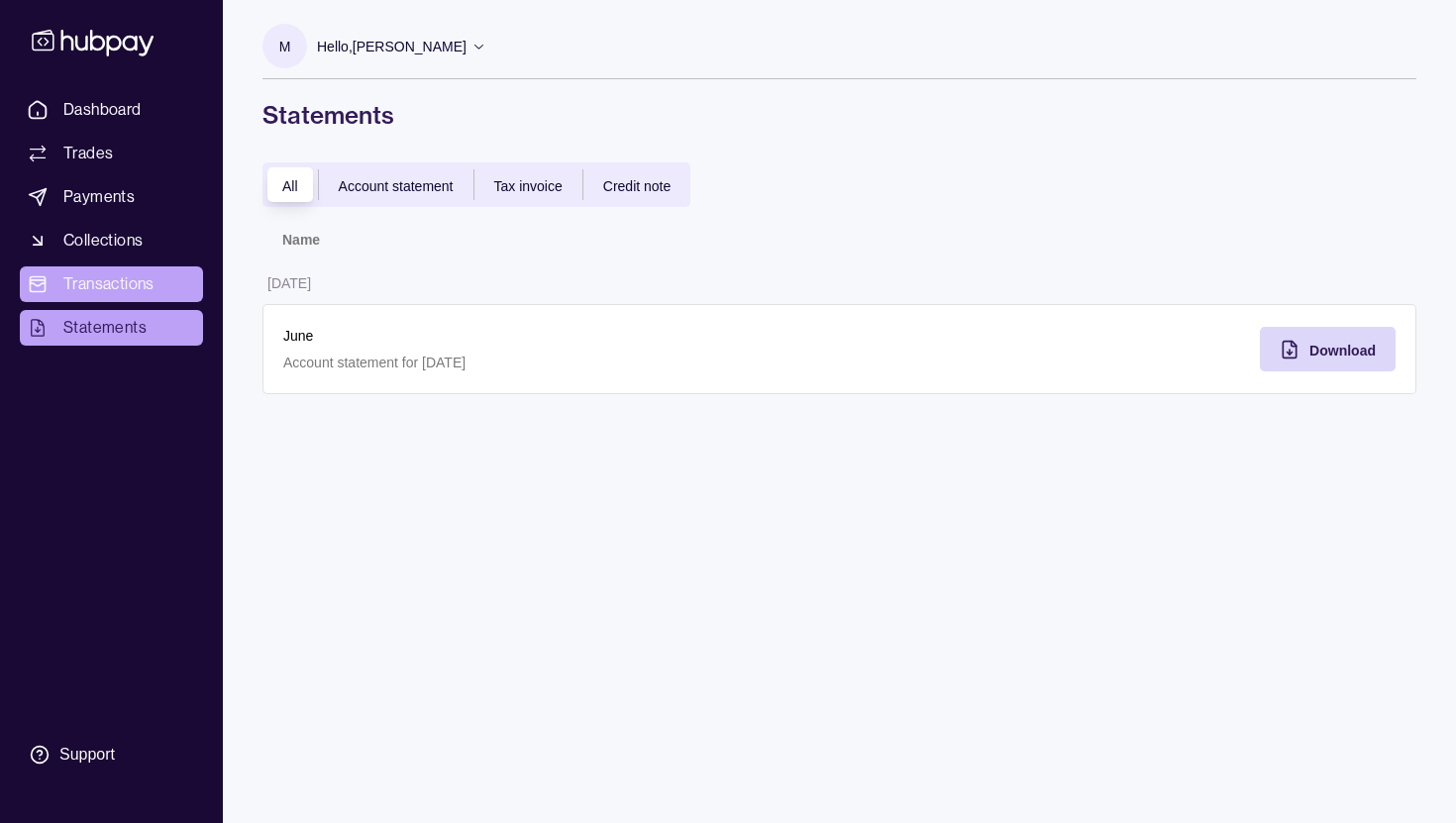 click on "Transactions" at bounding box center [109, 284] 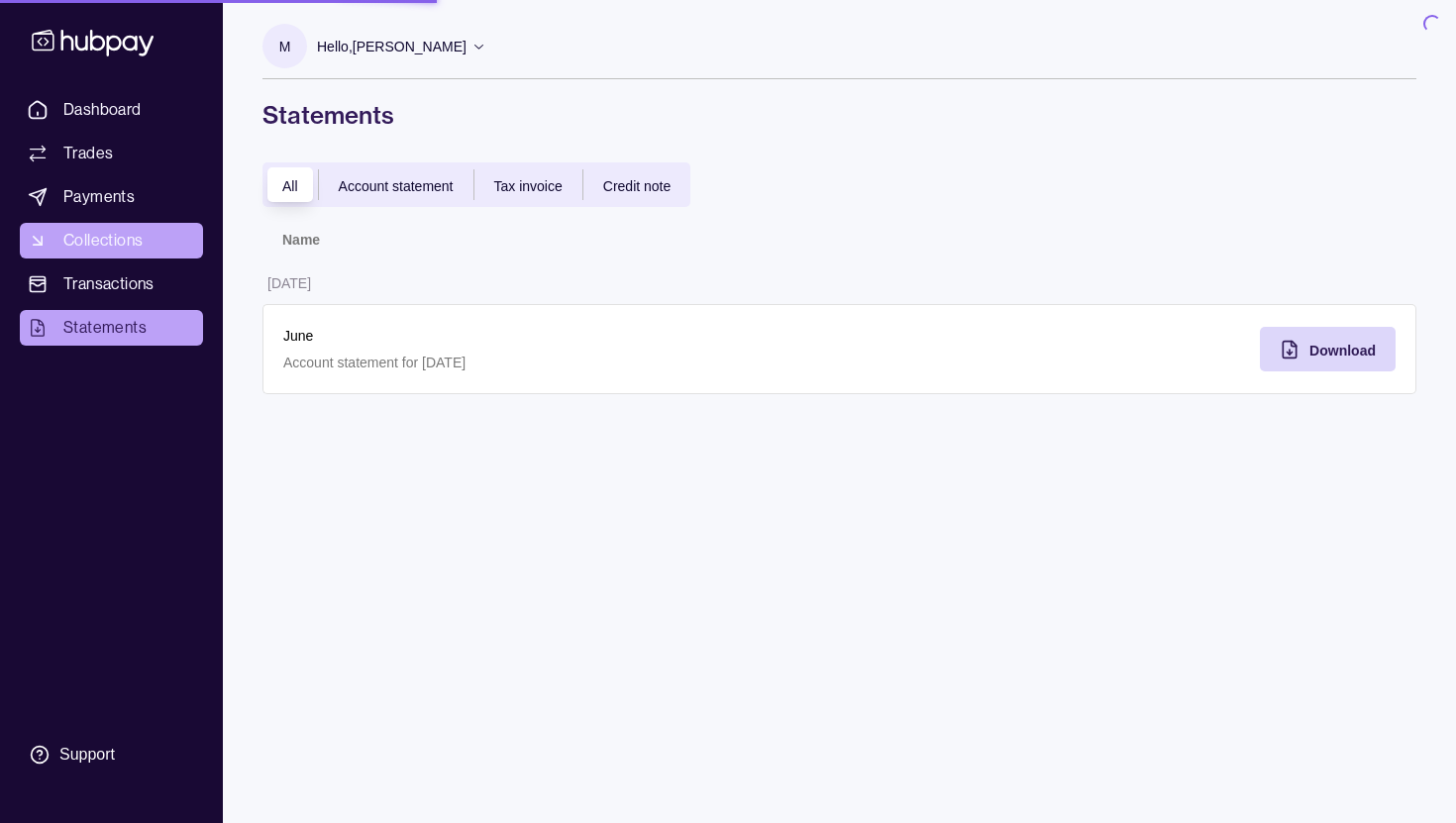 click on "Collections" at bounding box center (103, 241) 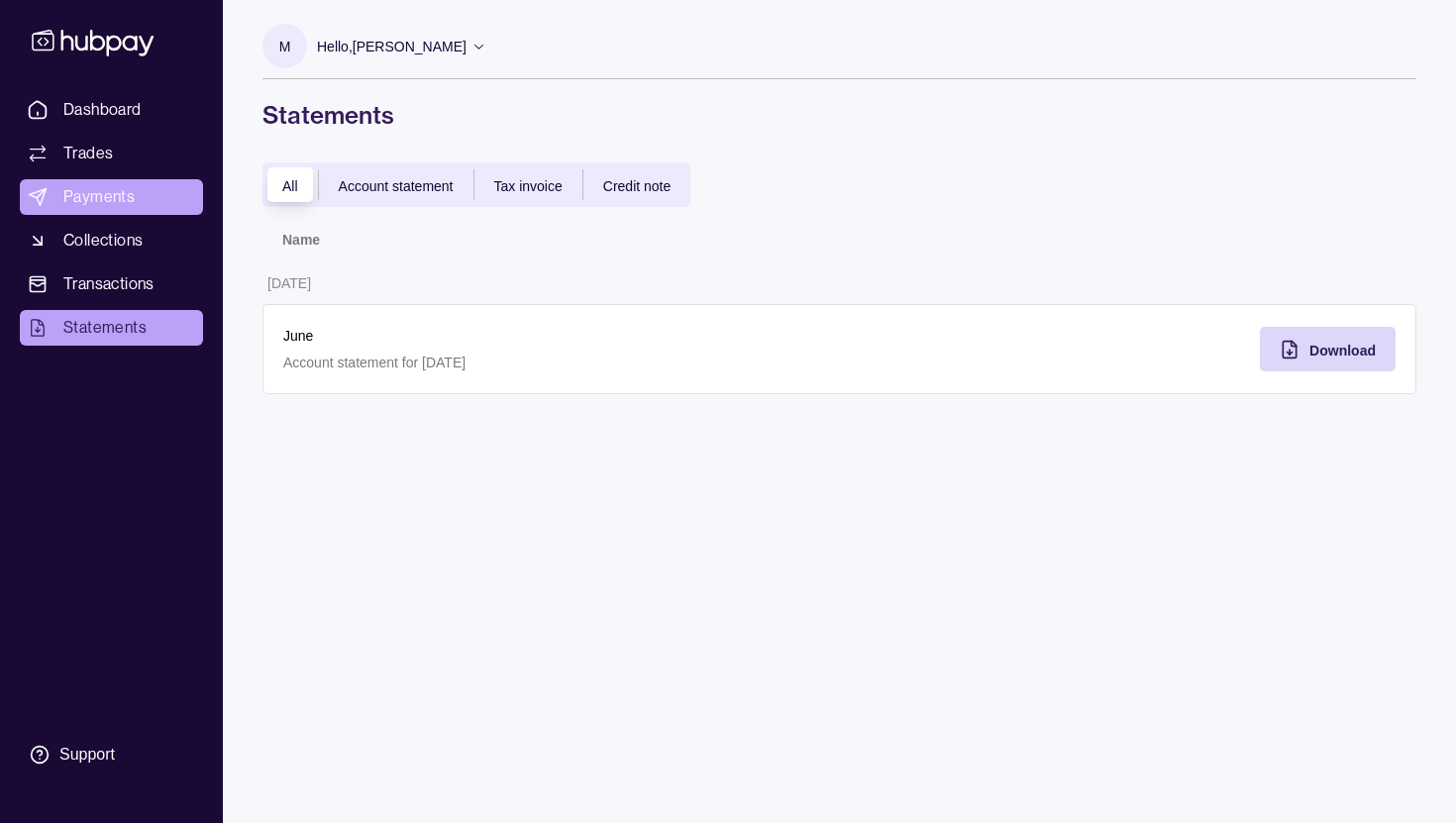 click on "Payments" at bounding box center [99, 197] 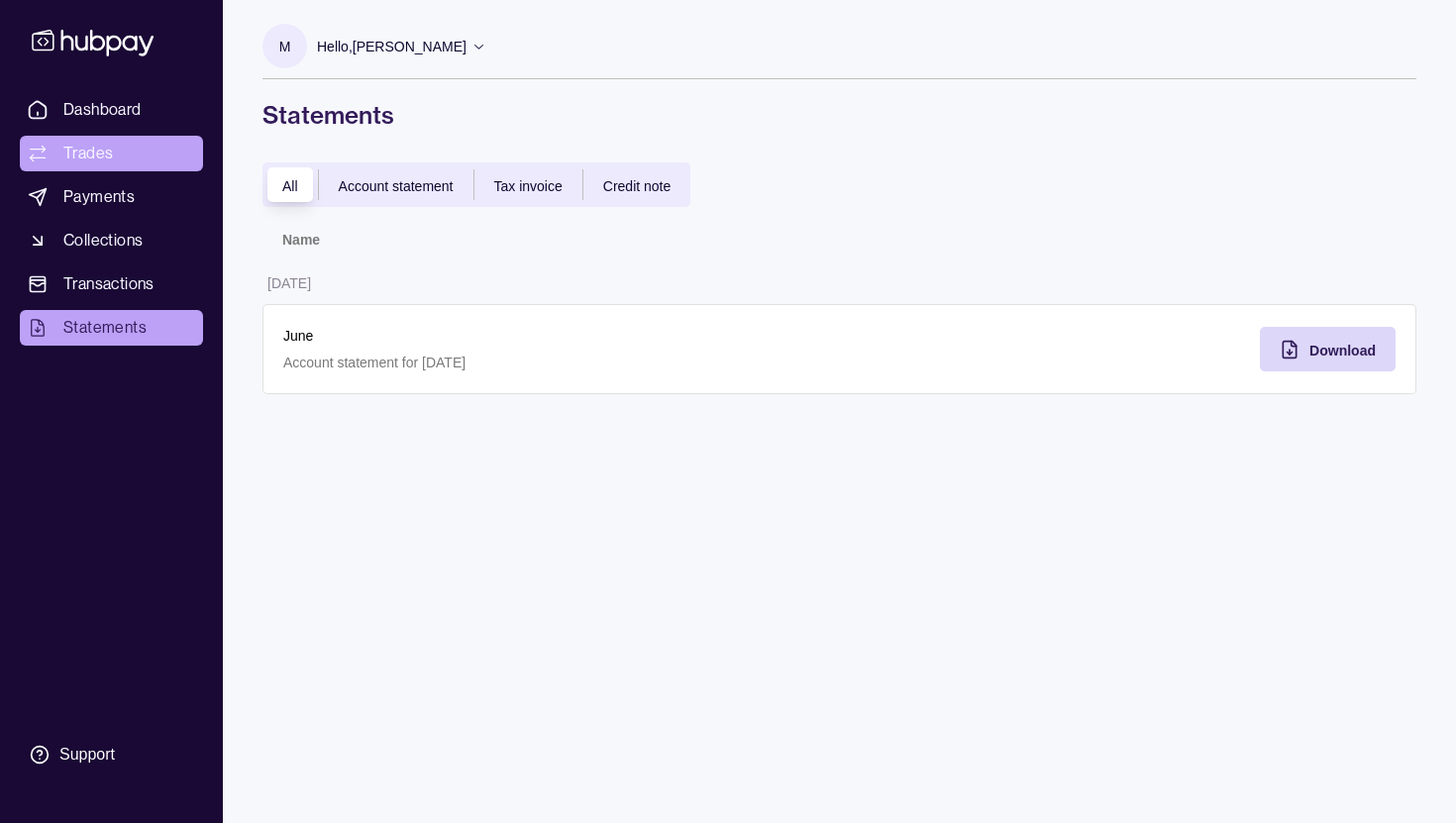 click on "Trades" at bounding box center (88, 154) 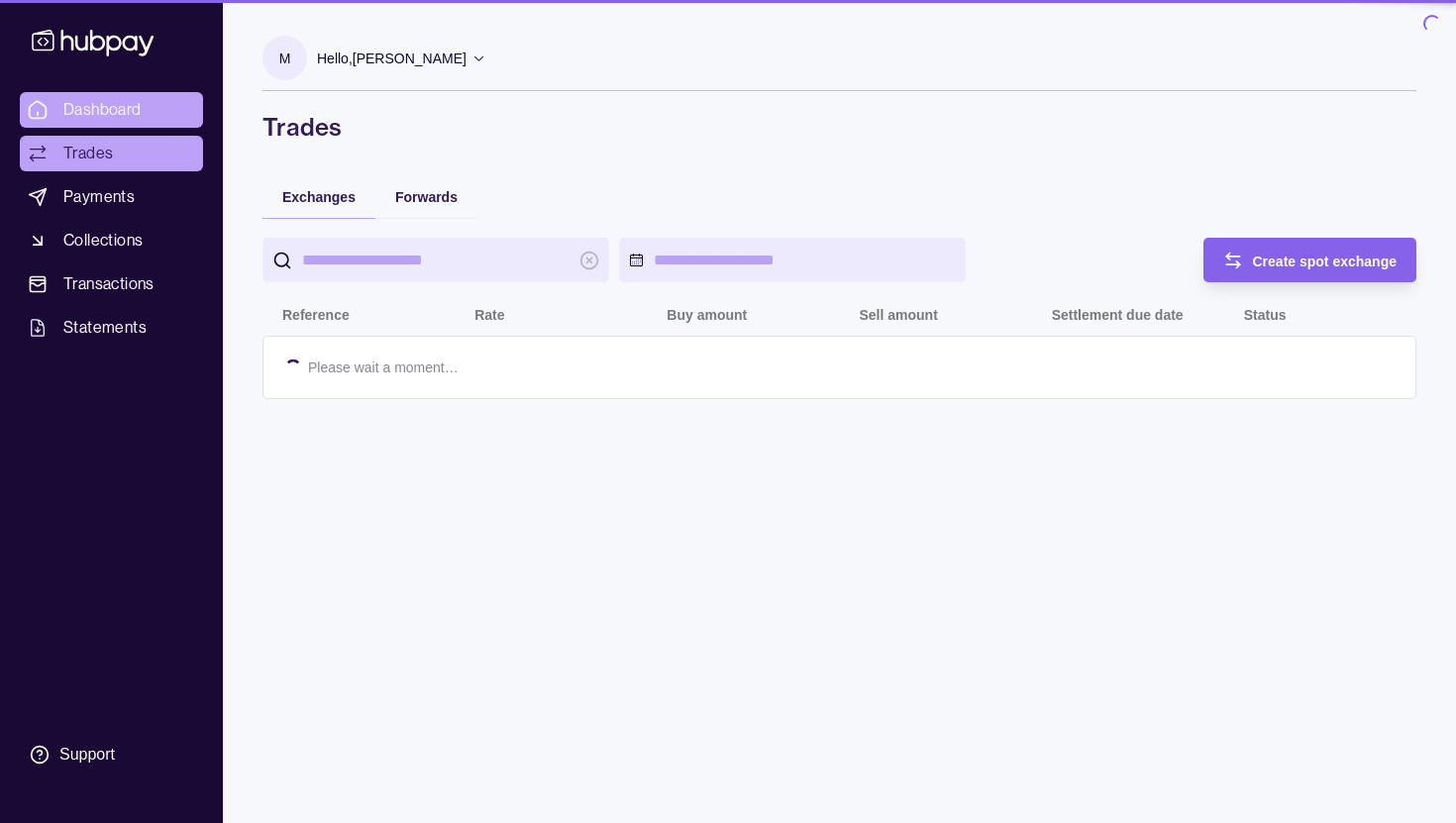 click on "Dashboard" at bounding box center [102, 110] 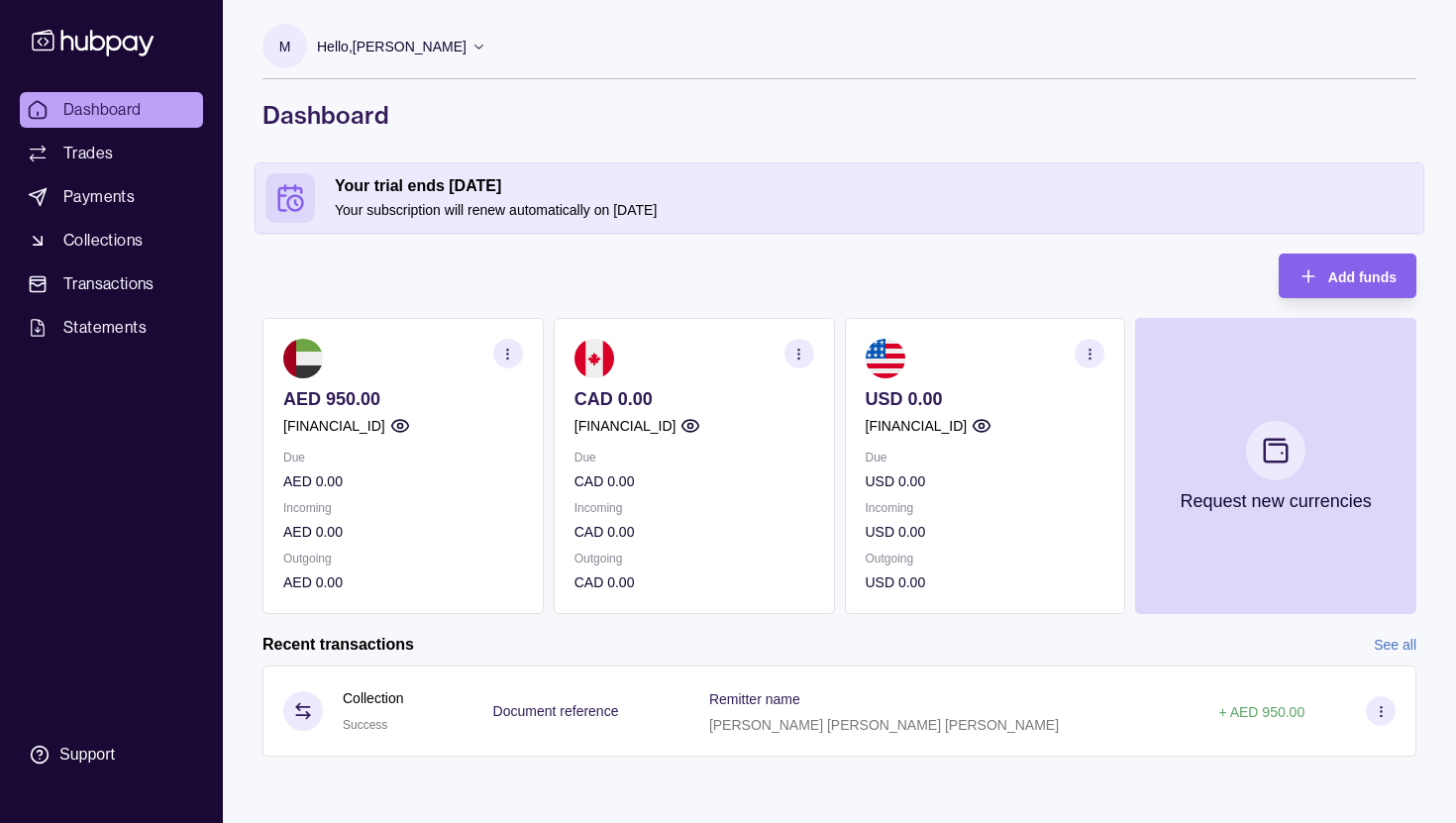 click 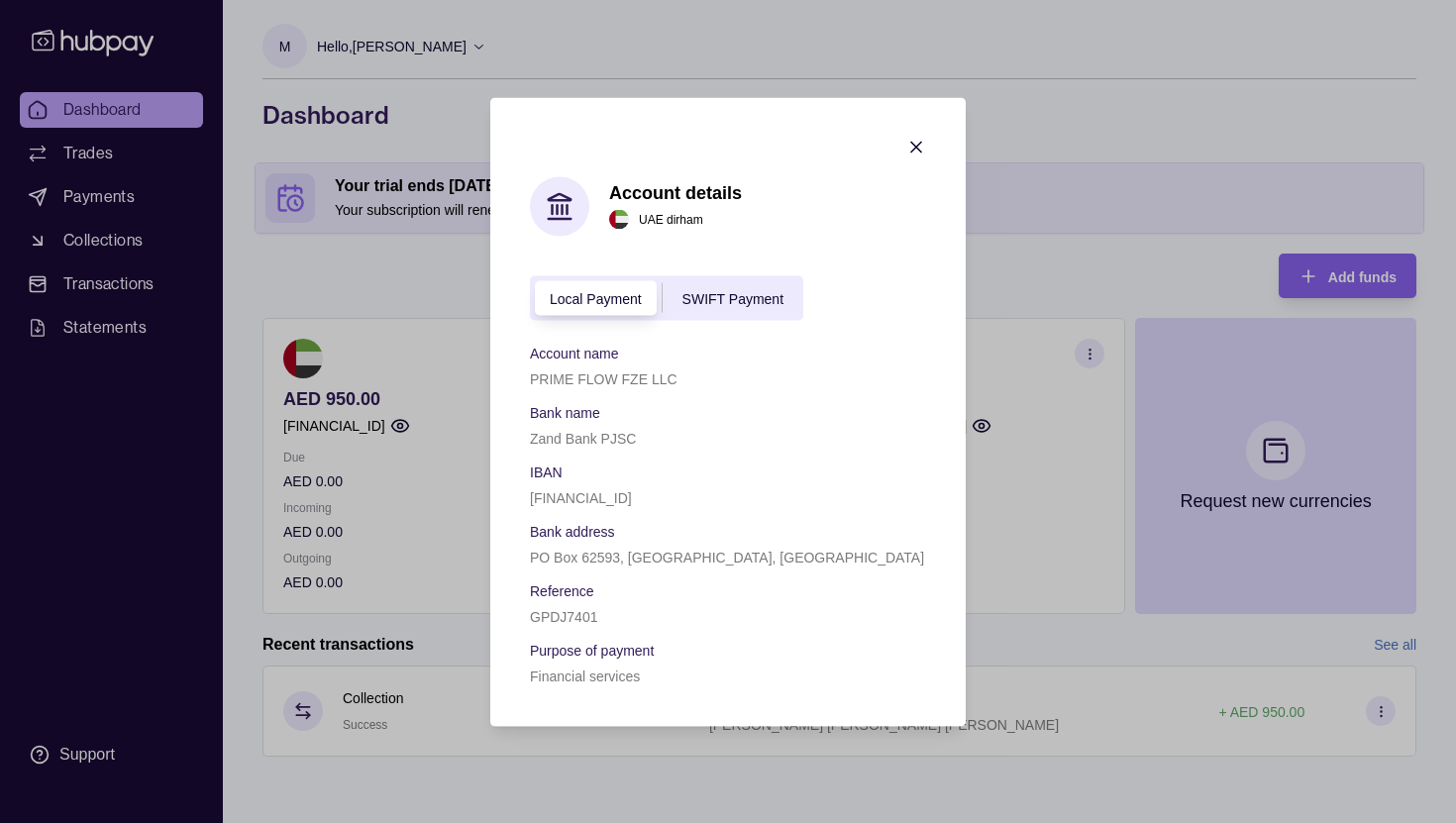click on "SWIFT Payment" at bounding box center [733, 298] 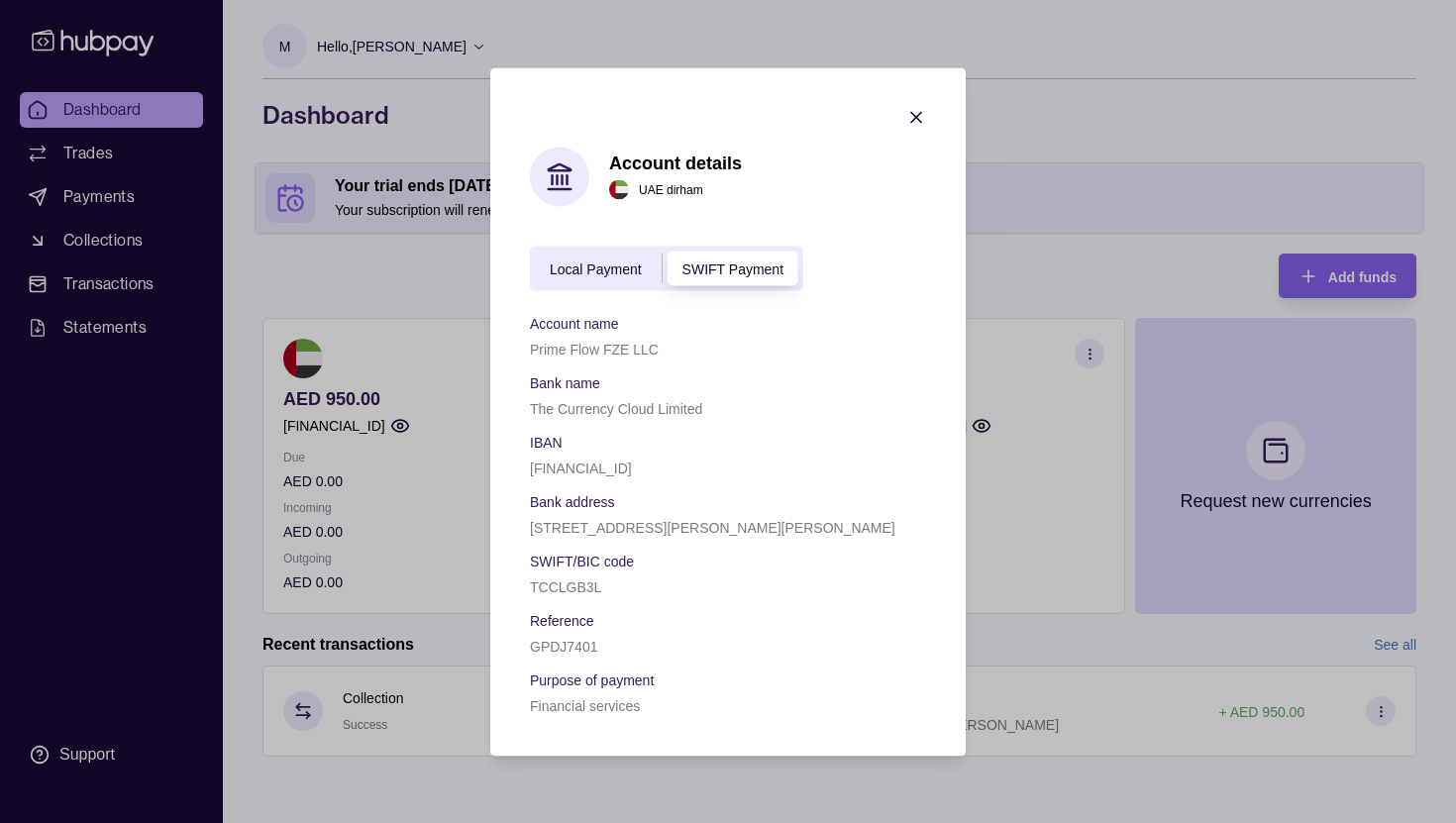 click on "Local Payment" at bounding box center [595, 269] 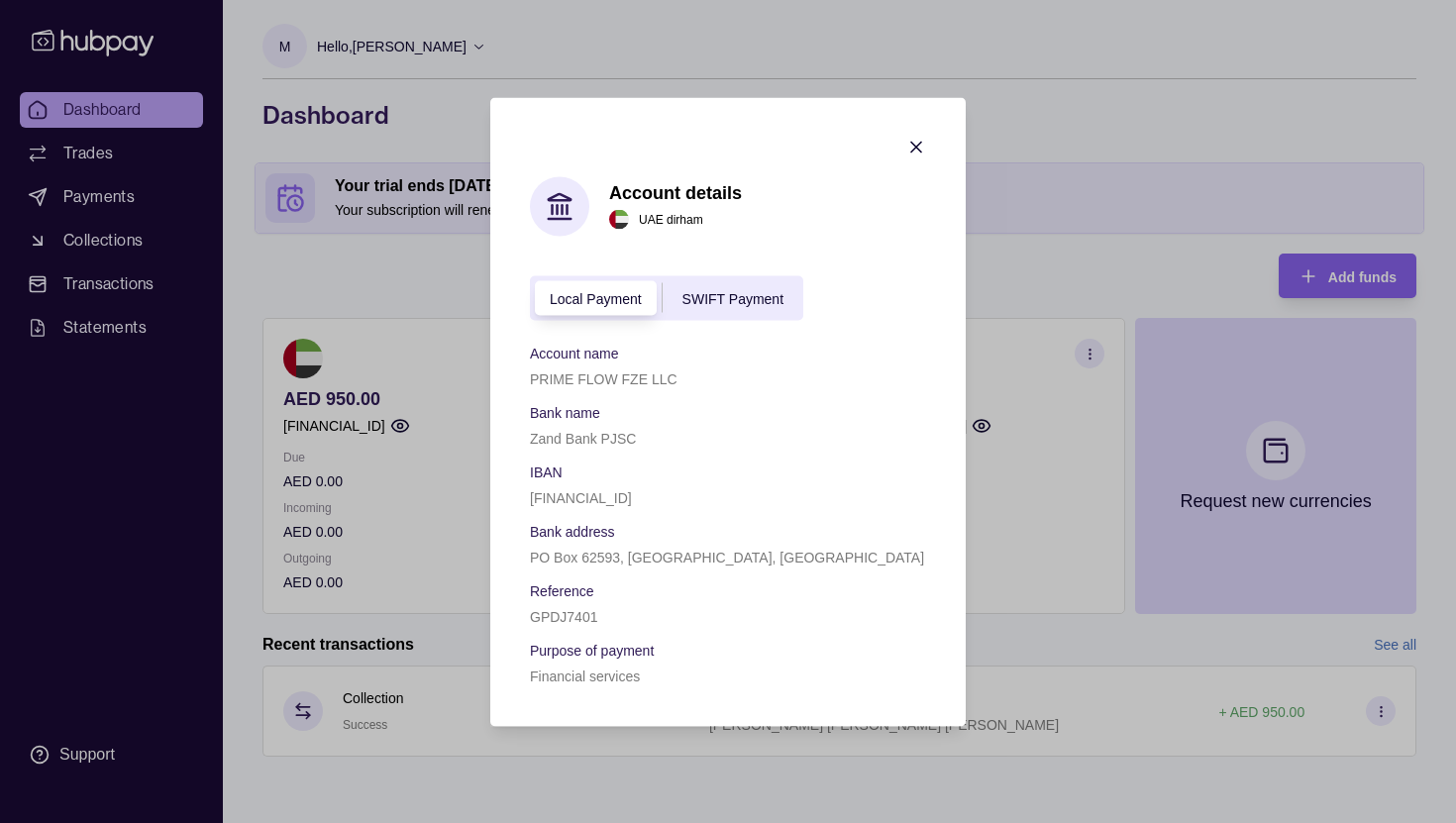 click on "SWIFT Payment" at bounding box center [733, 299] 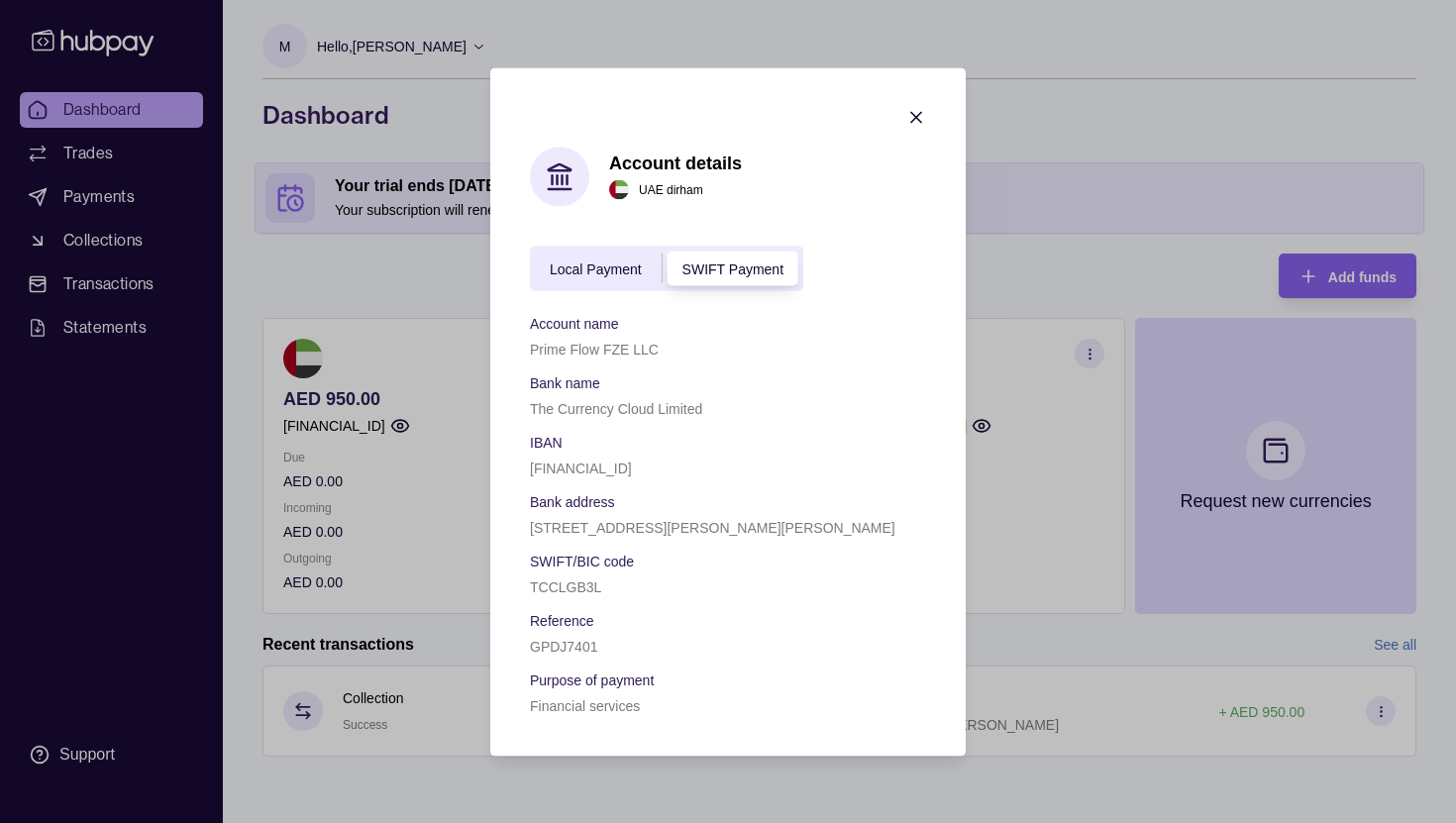 click on "Local Payment" at bounding box center [595, 269] 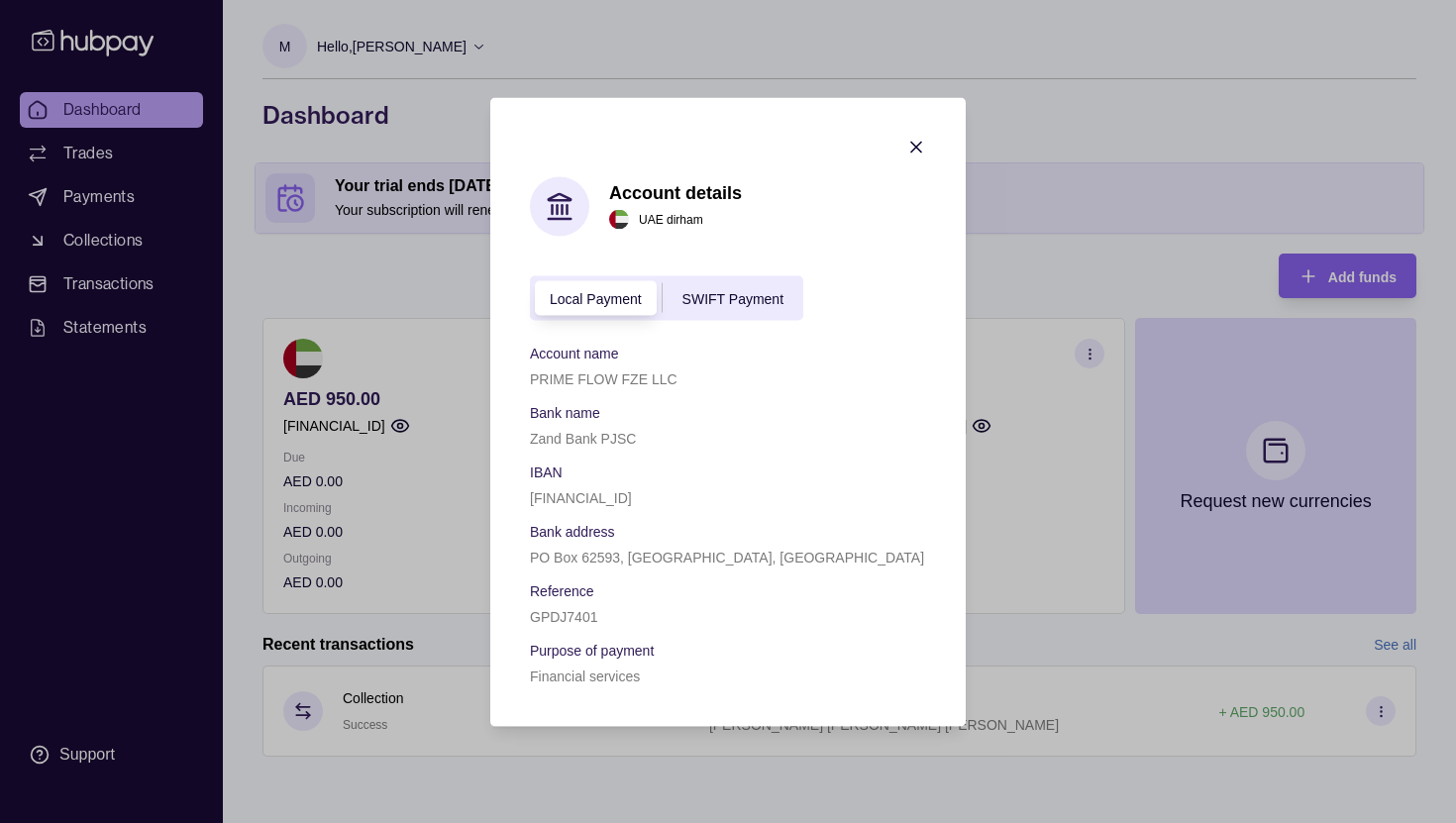 click on "SWIFT Payment" at bounding box center (733, 298) 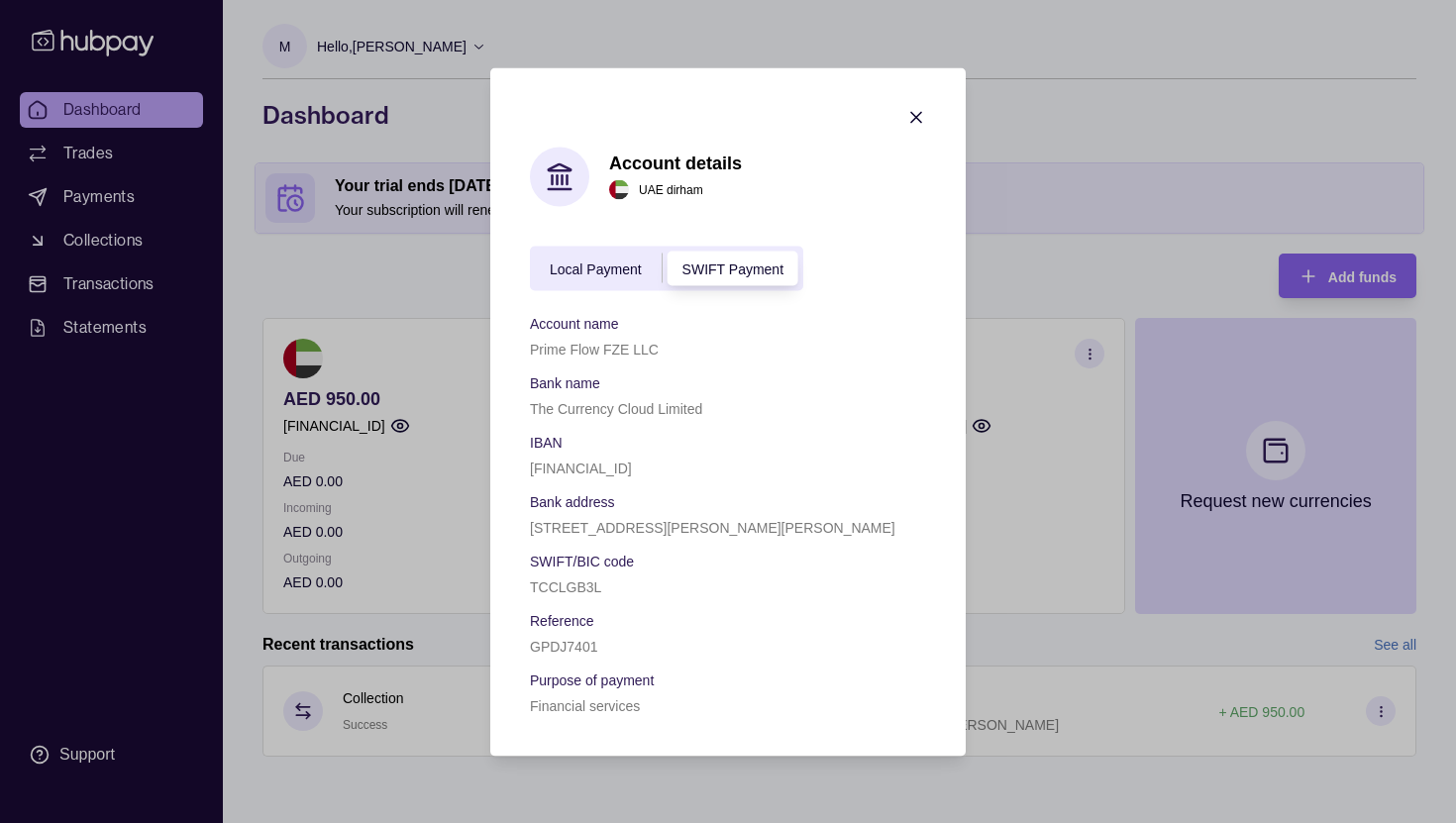 click on "Local Payment" at bounding box center [595, 269] 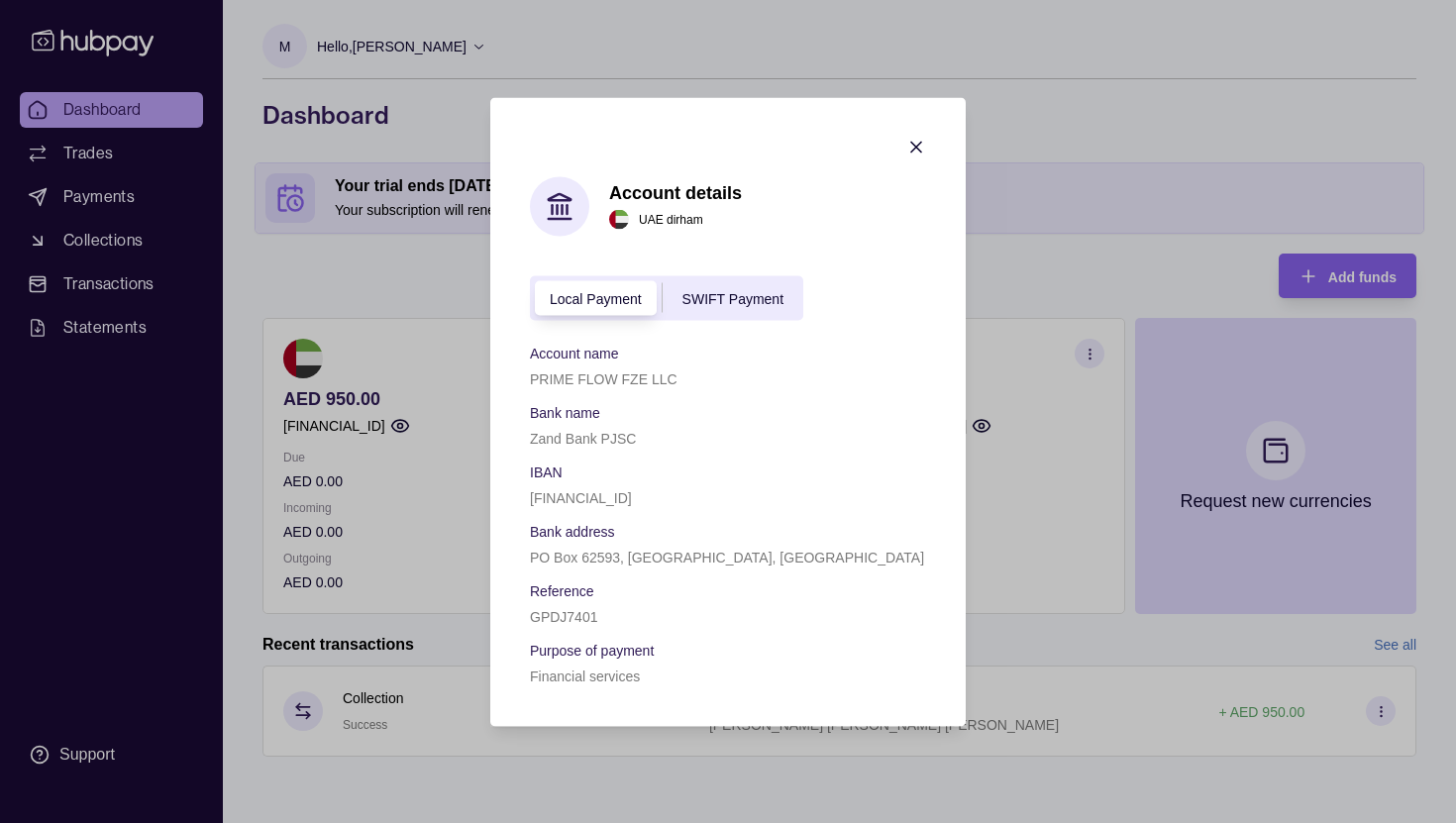 click 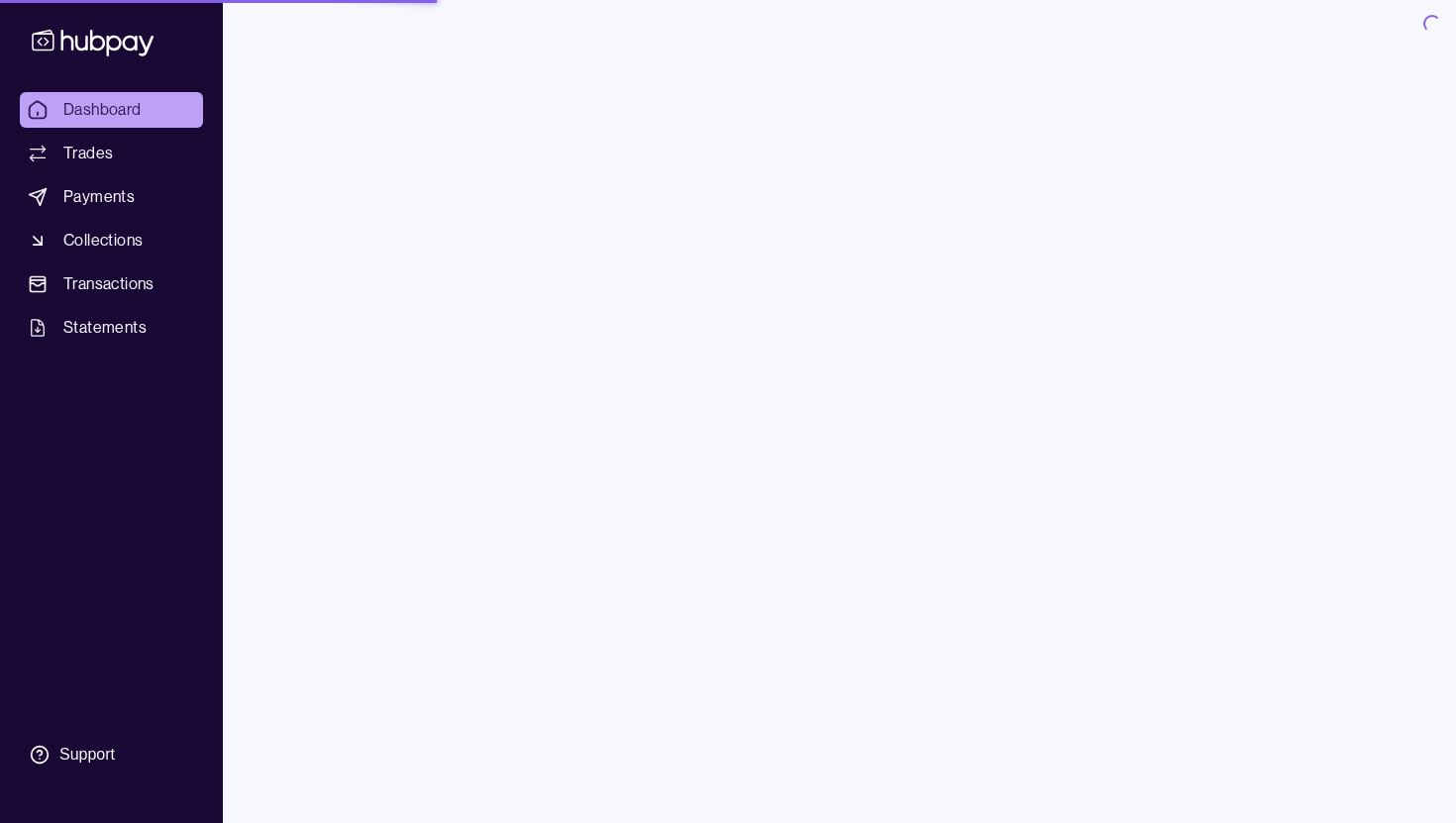 scroll, scrollTop: 0, scrollLeft: 0, axis: both 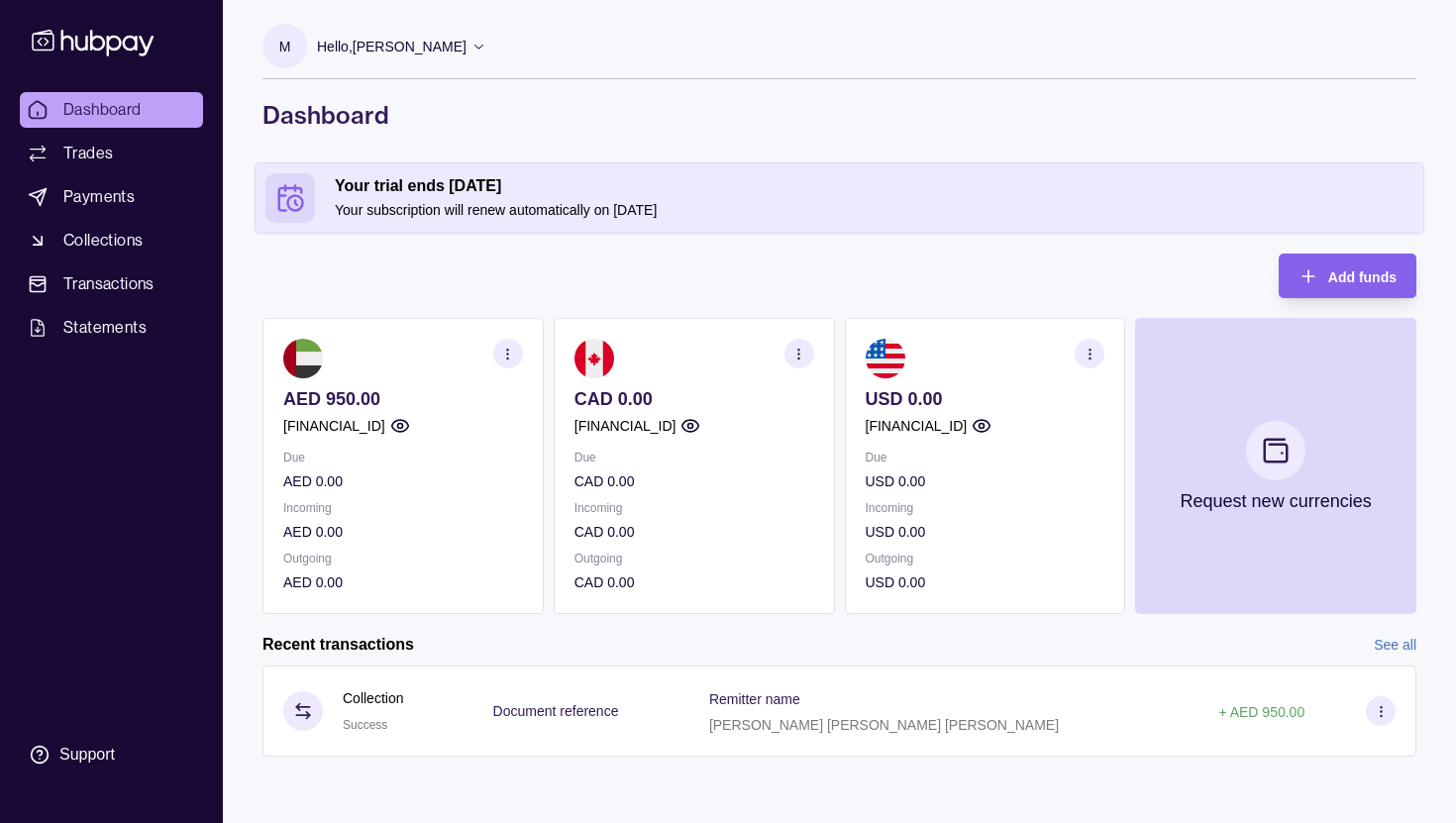 click 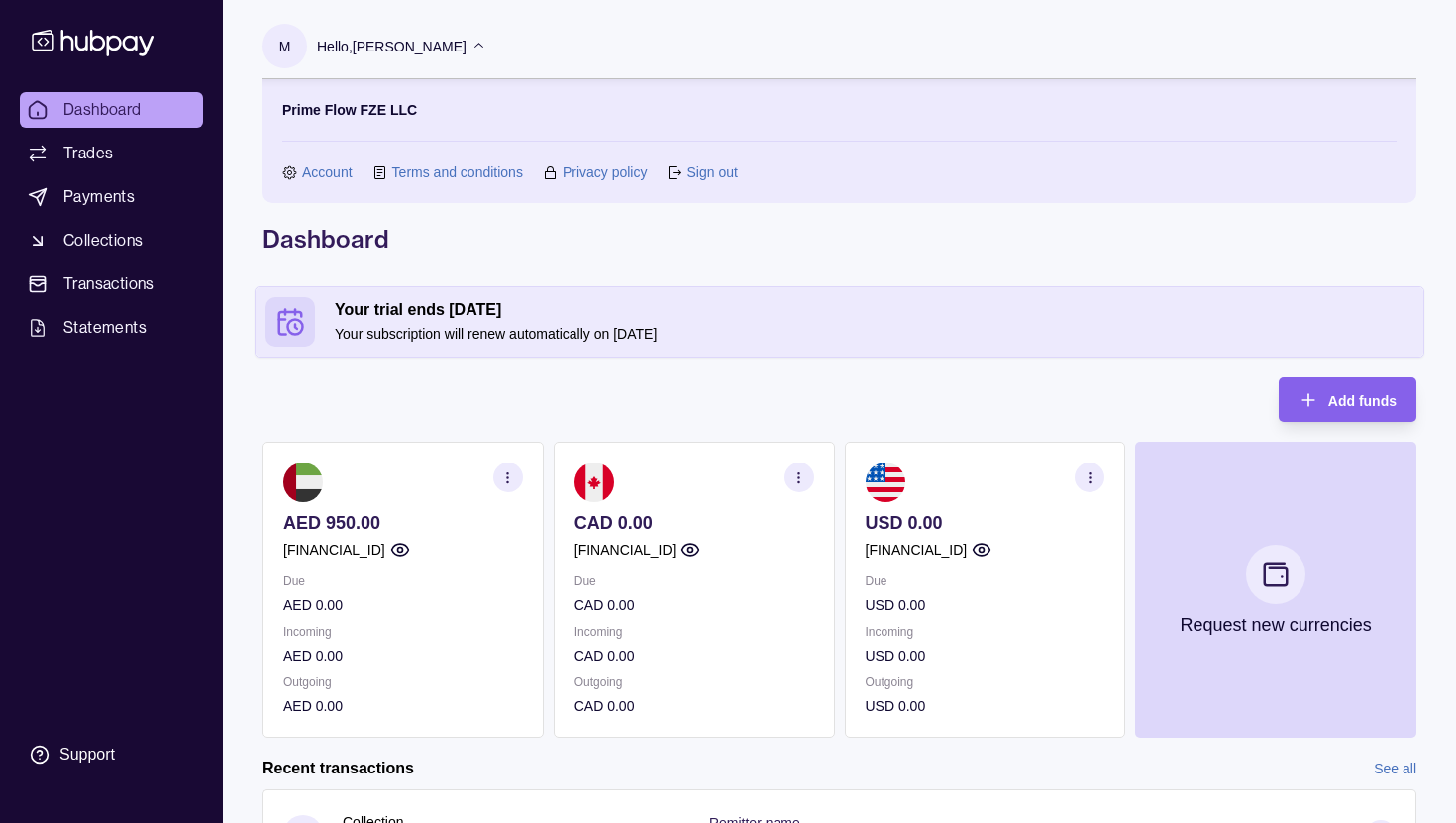 click on "Account" at bounding box center (327, 172) 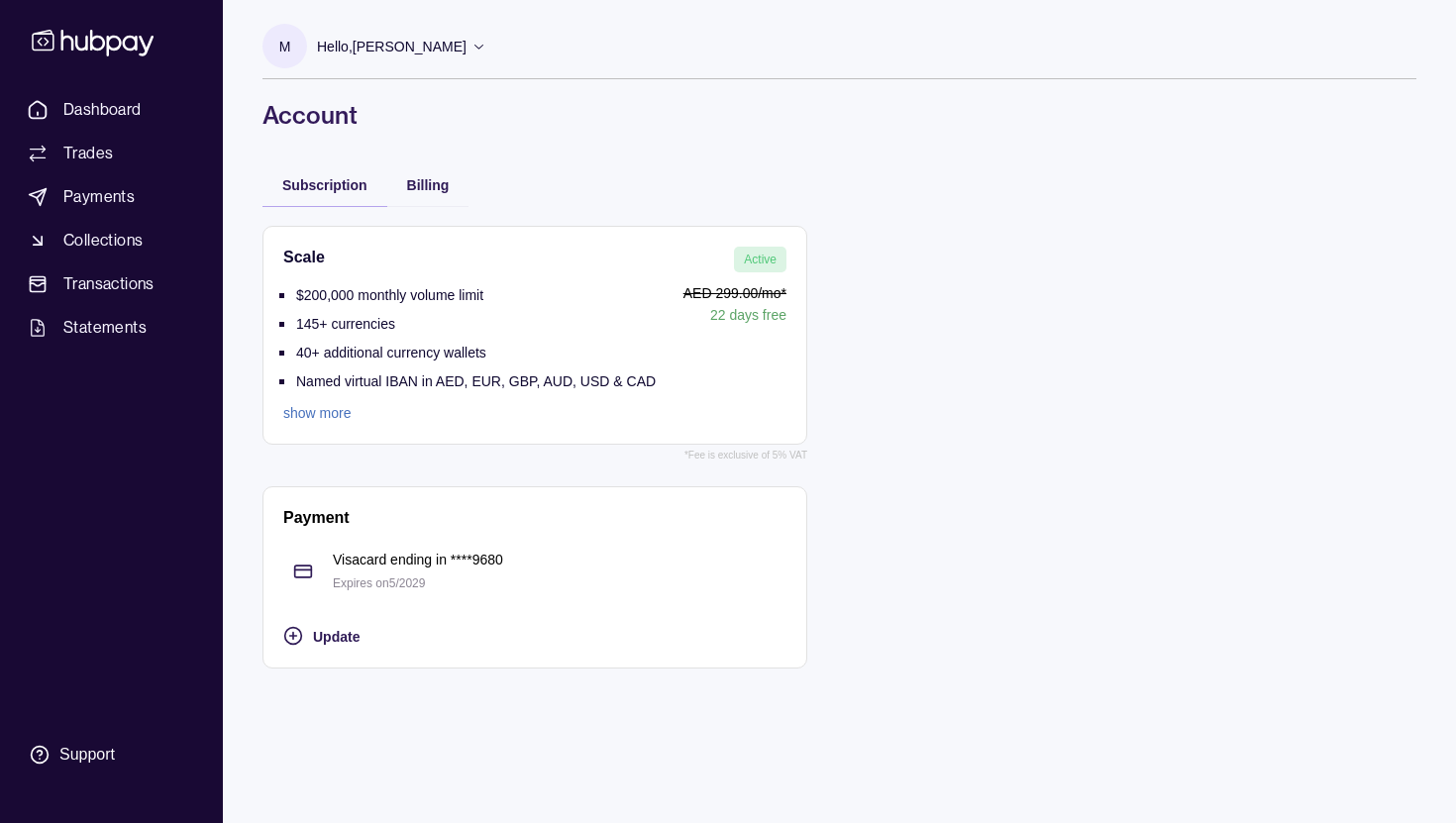 click 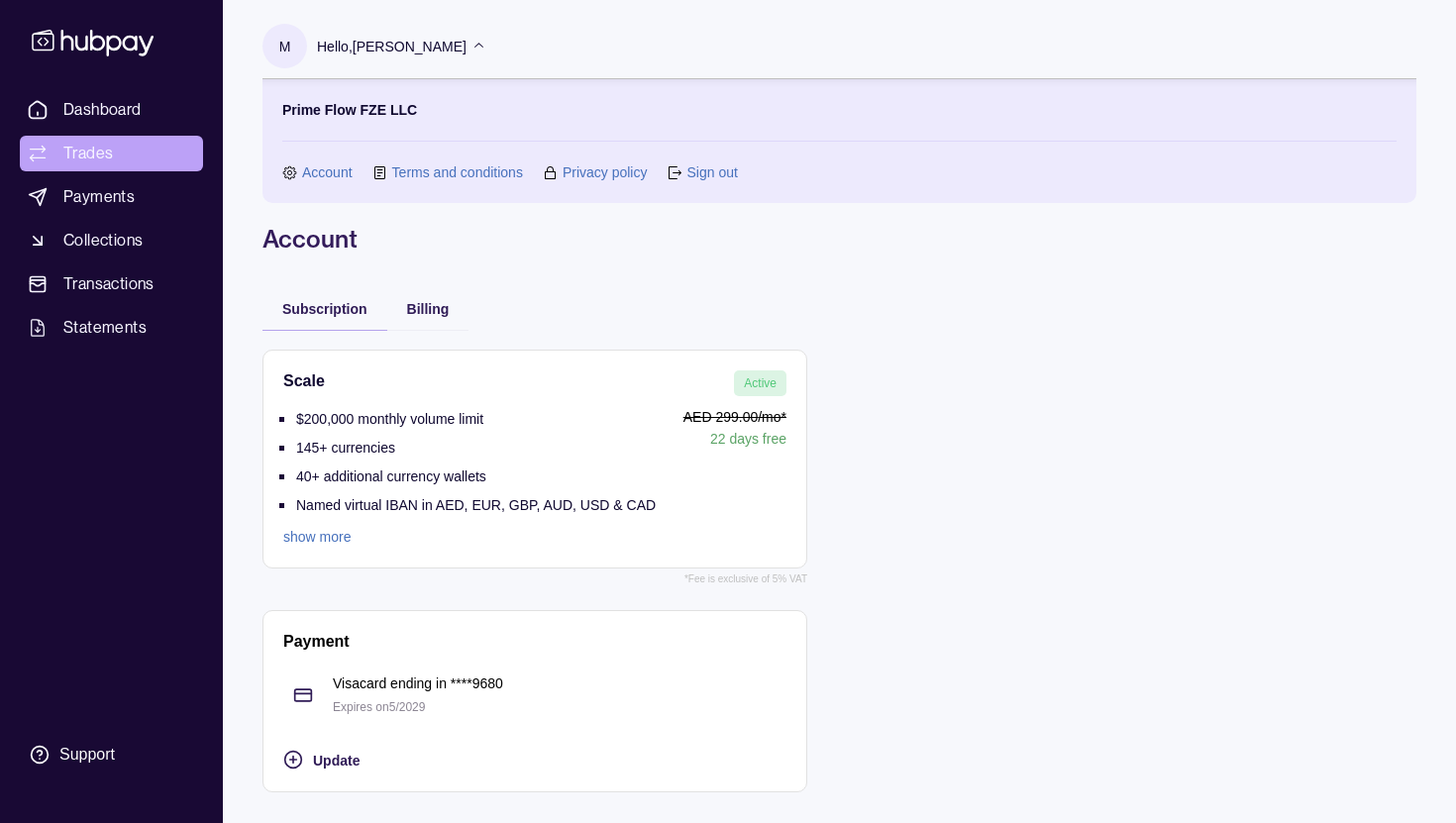 click on "Trades" at bounding box center (88, 154) 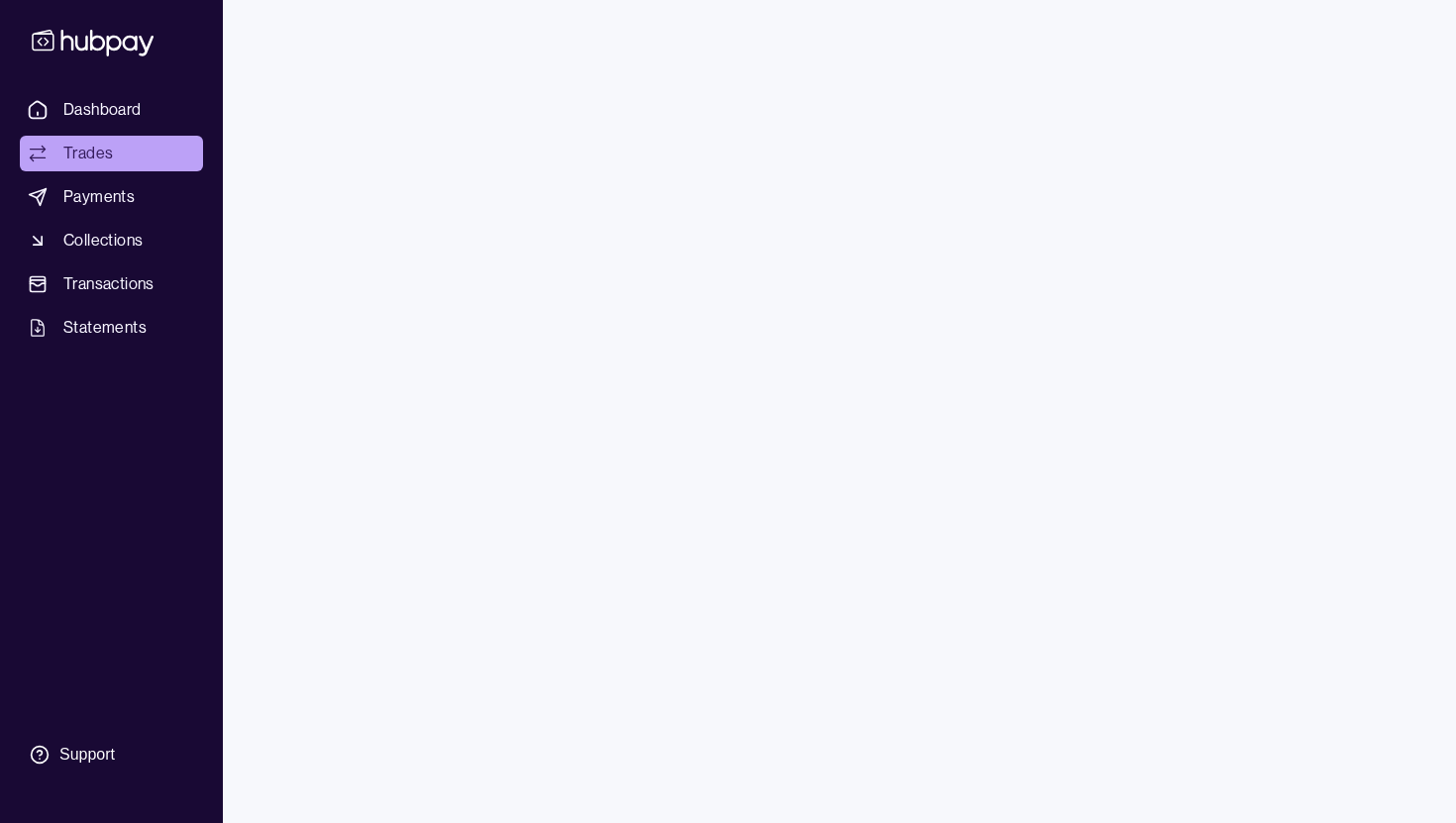 click on "Payments" at bounding box center [99, 197] 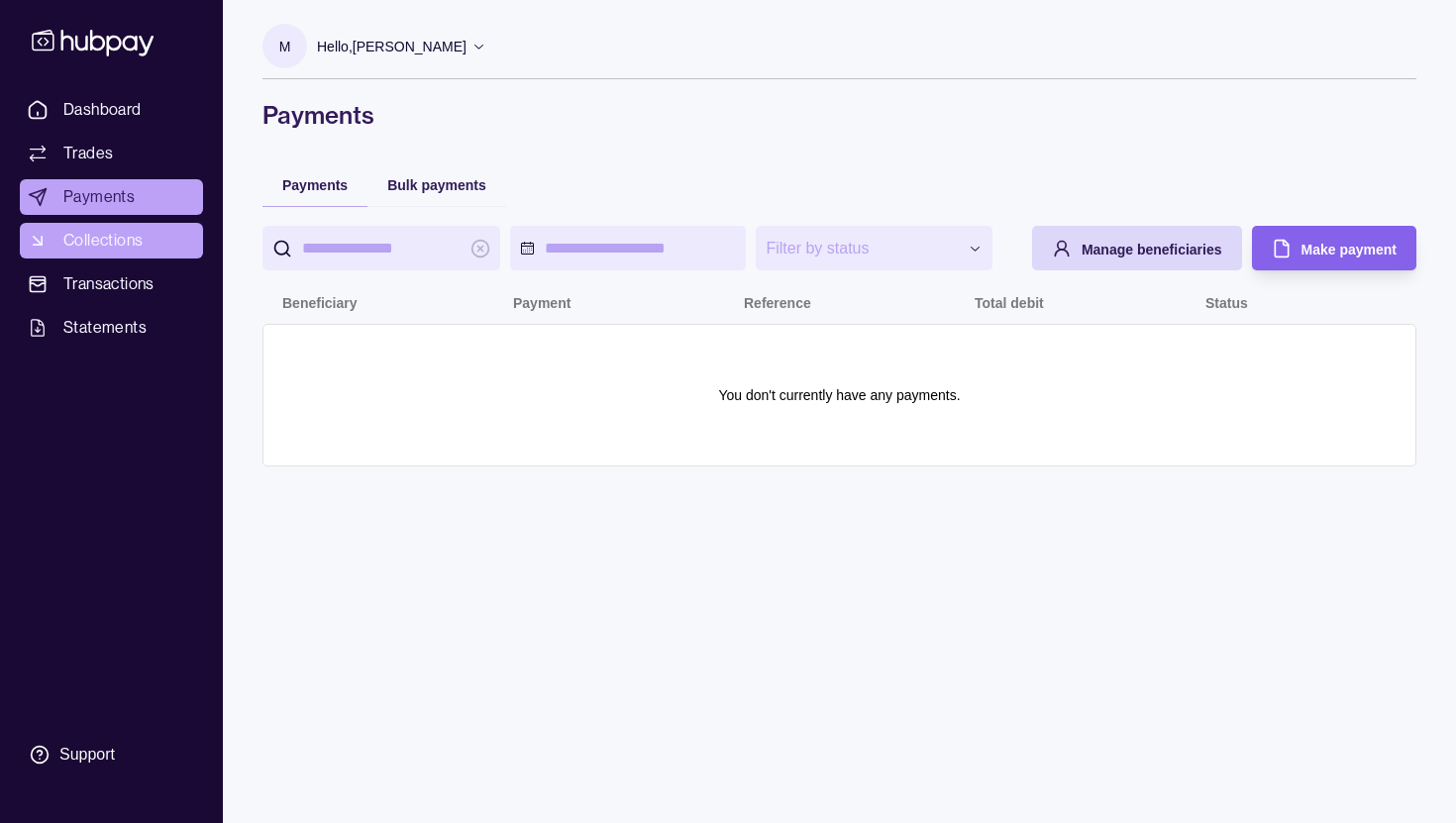 click on "Collections" at bounding box center (103, 241) 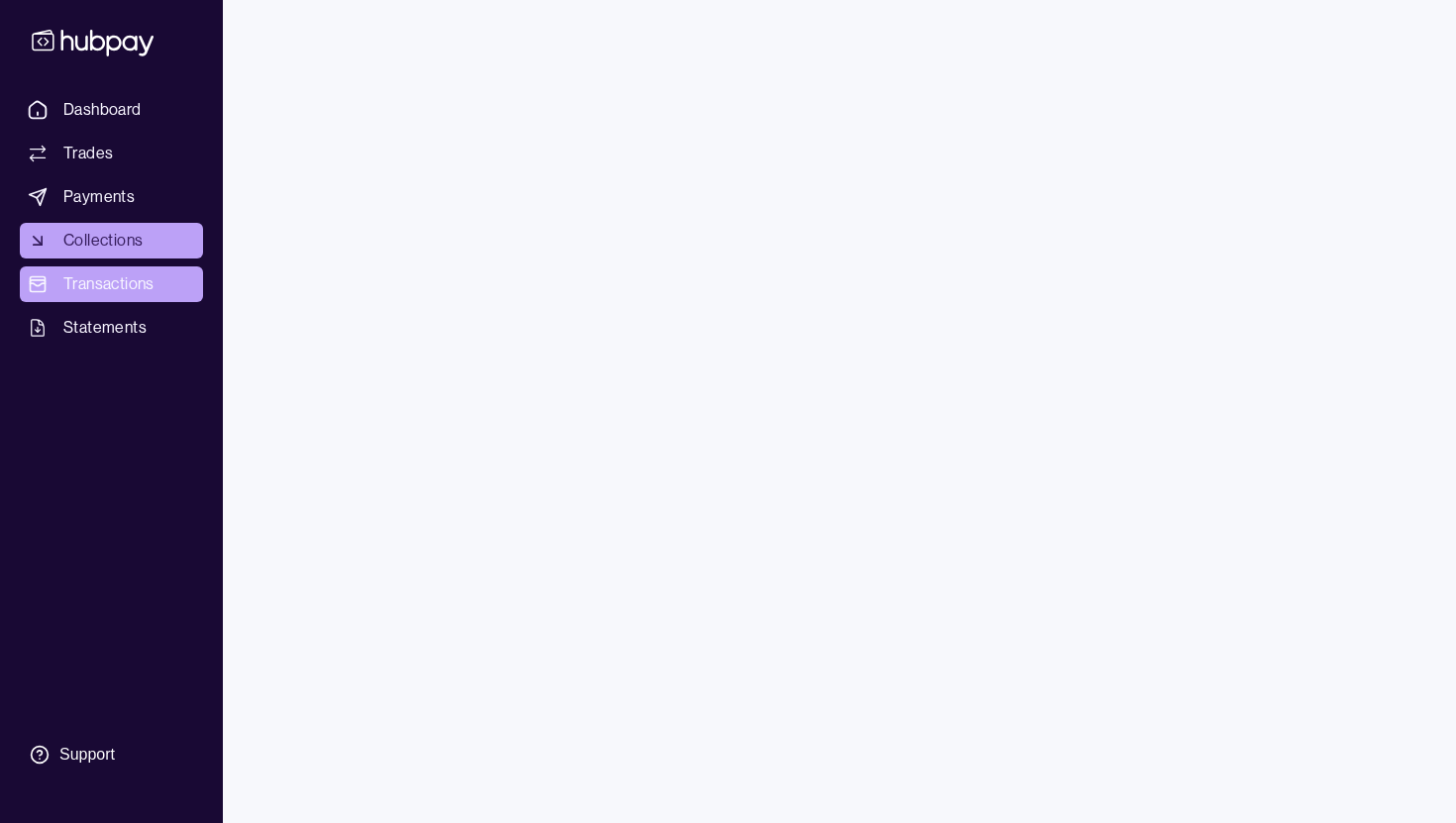 click on "Transactions" at bounding box center [109, 284] 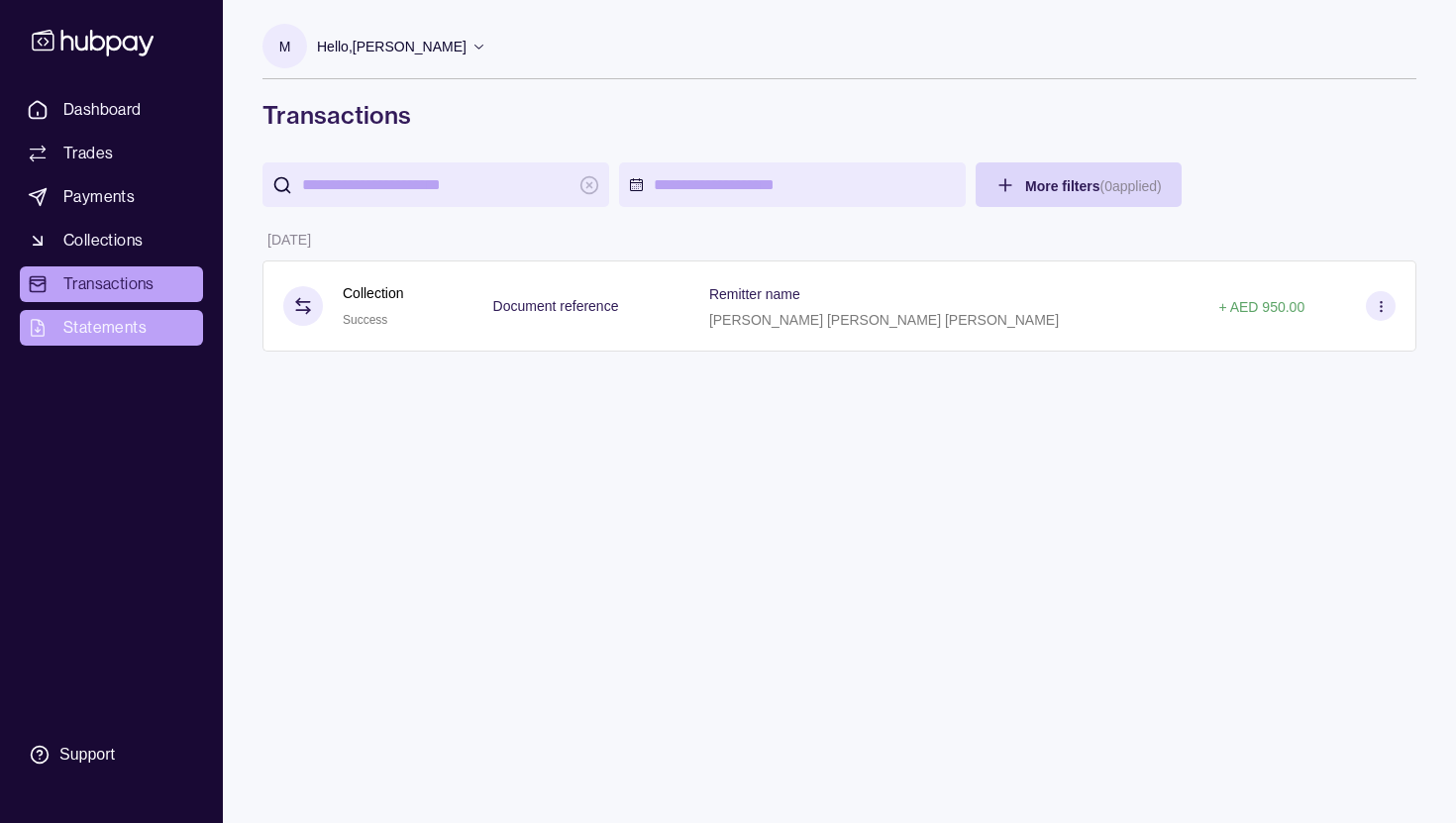 click on "Statements" at bounding box center [105, 328] 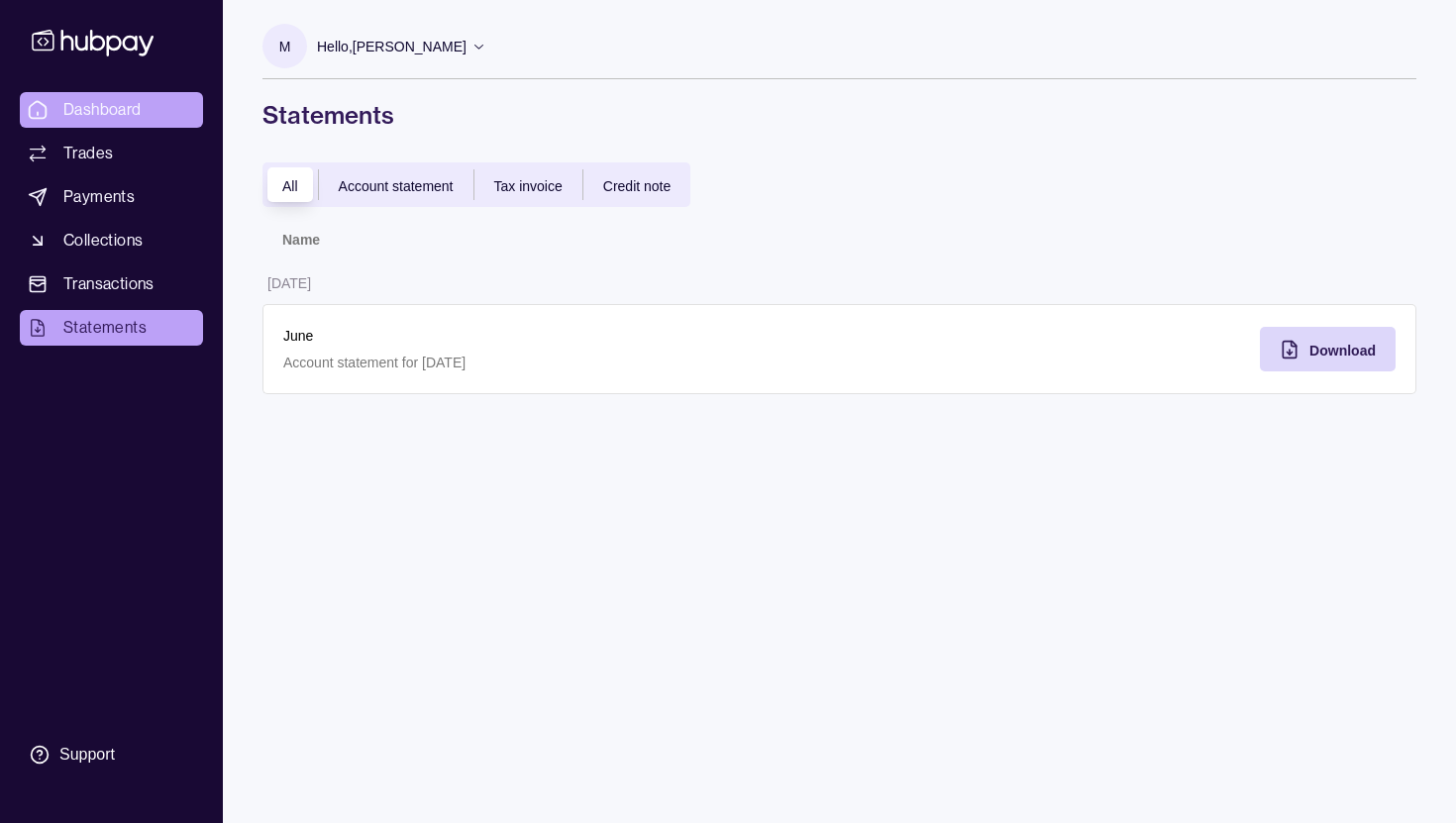 click on "Dashboard" at bounding box center [111, 110] 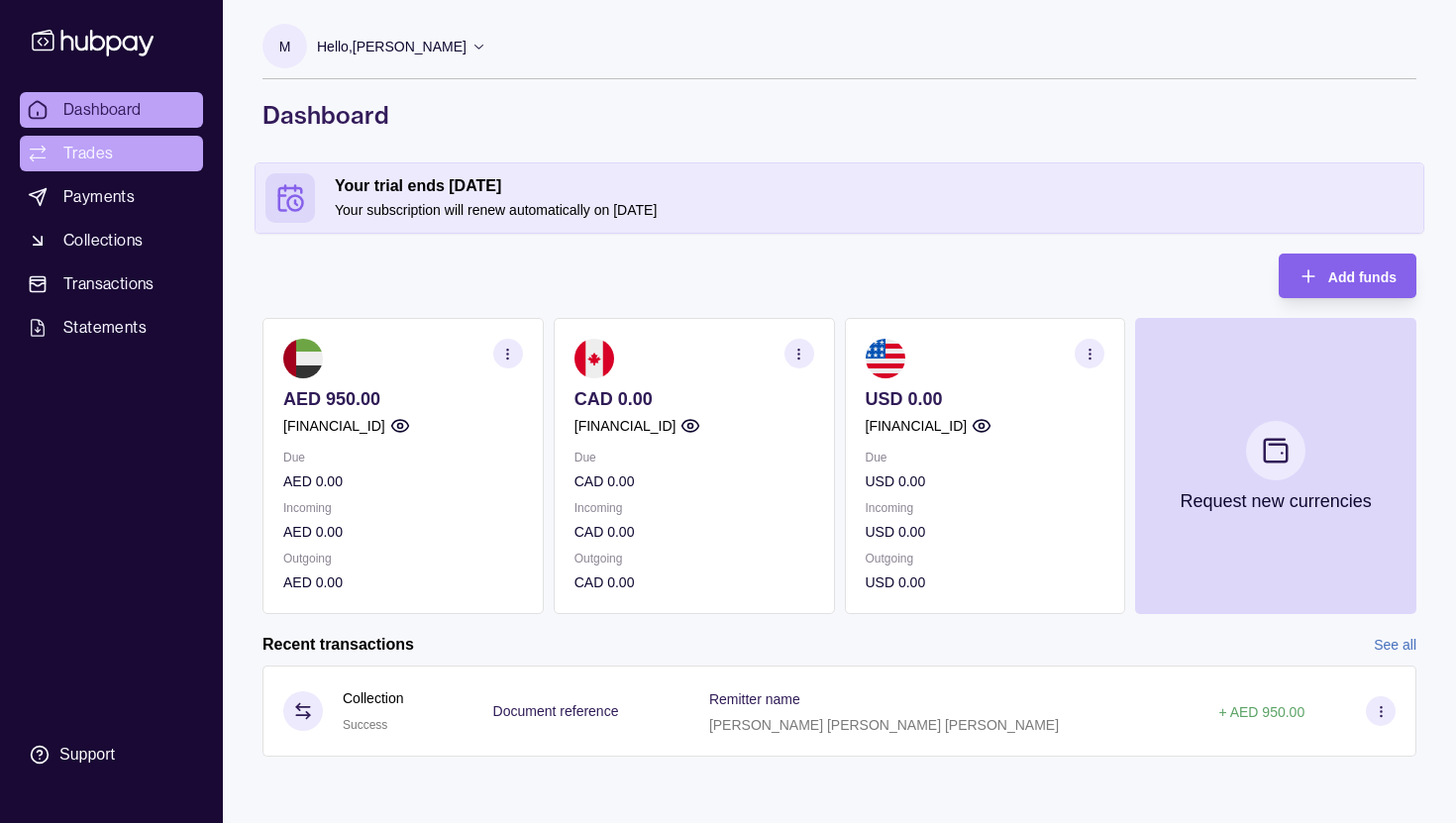 click on "Trades" at bounding box center (88, 154) 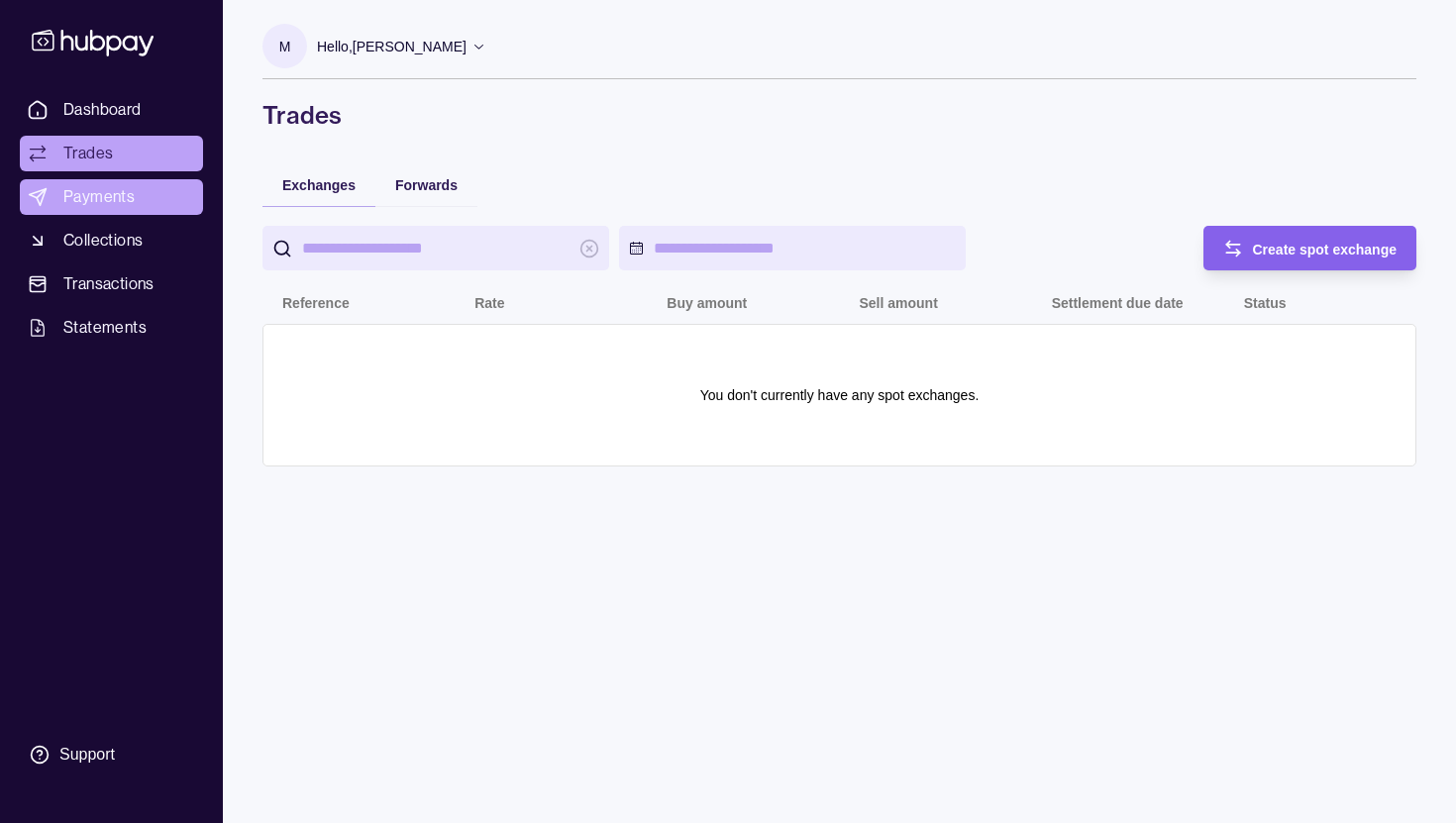 click on "Payments" at bounding box center (99, 197) 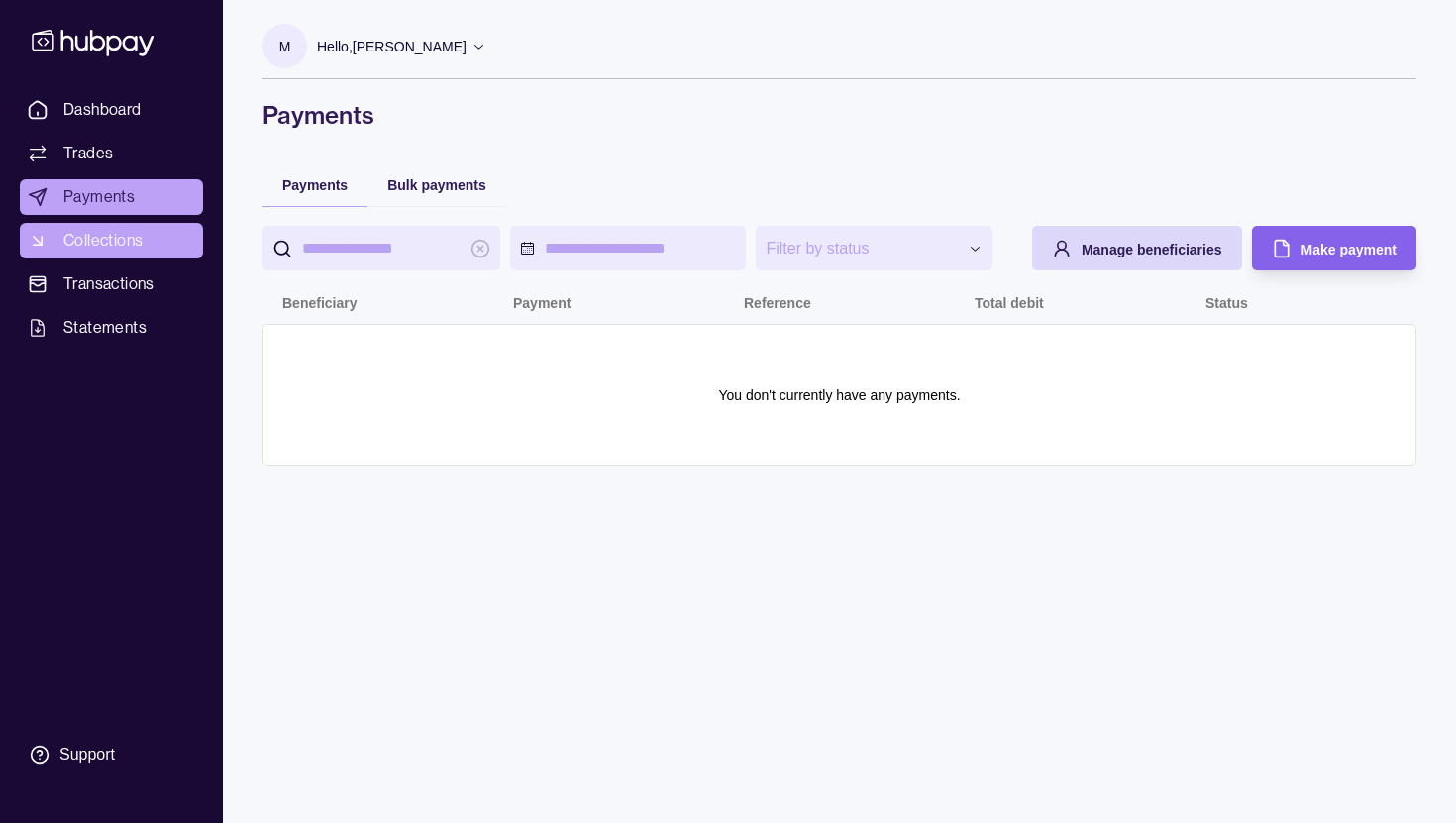 click on "Collections" at bounding box center [103, 241] 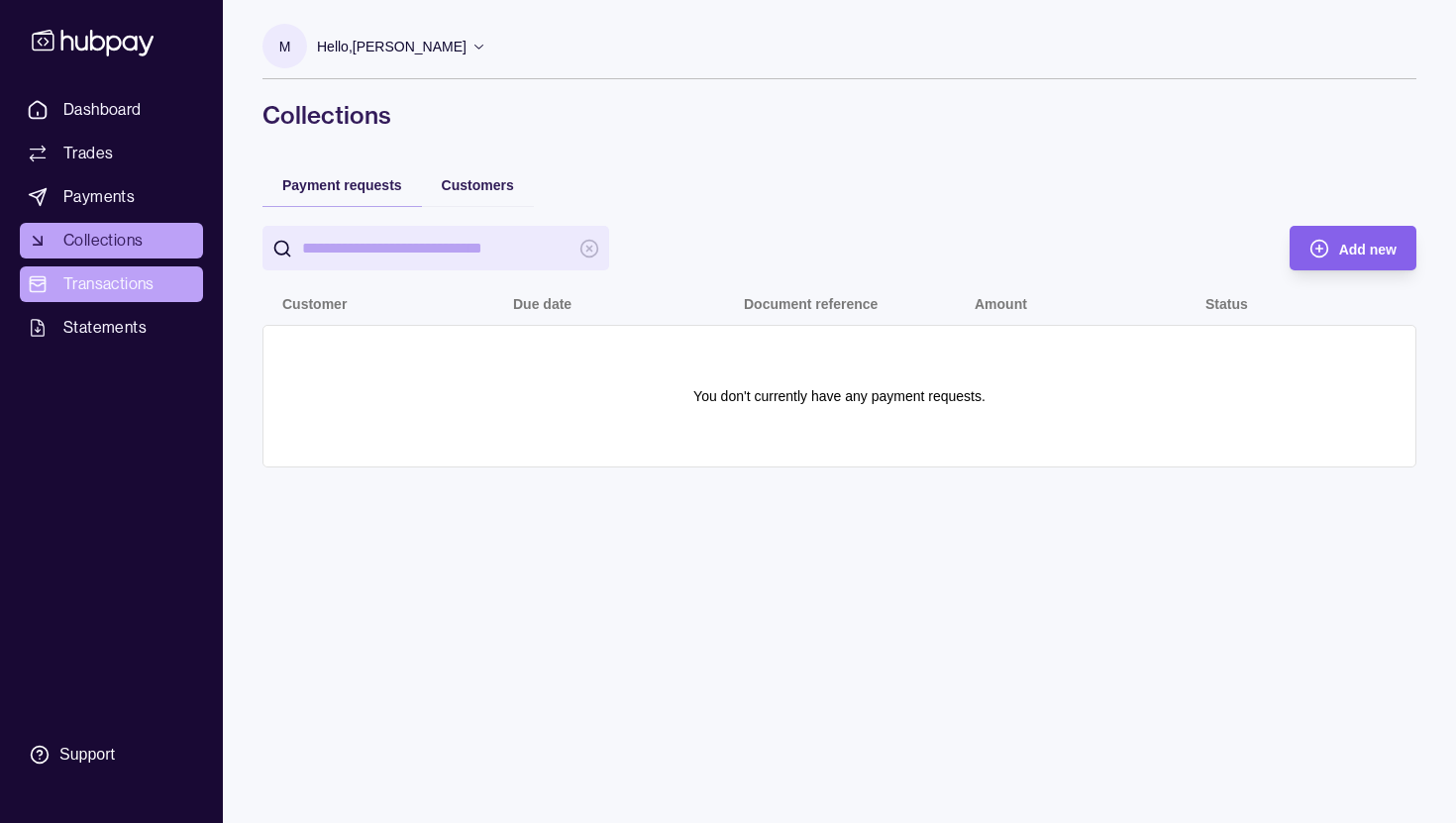 click on "Transactions" at bounding box center (109, 284) 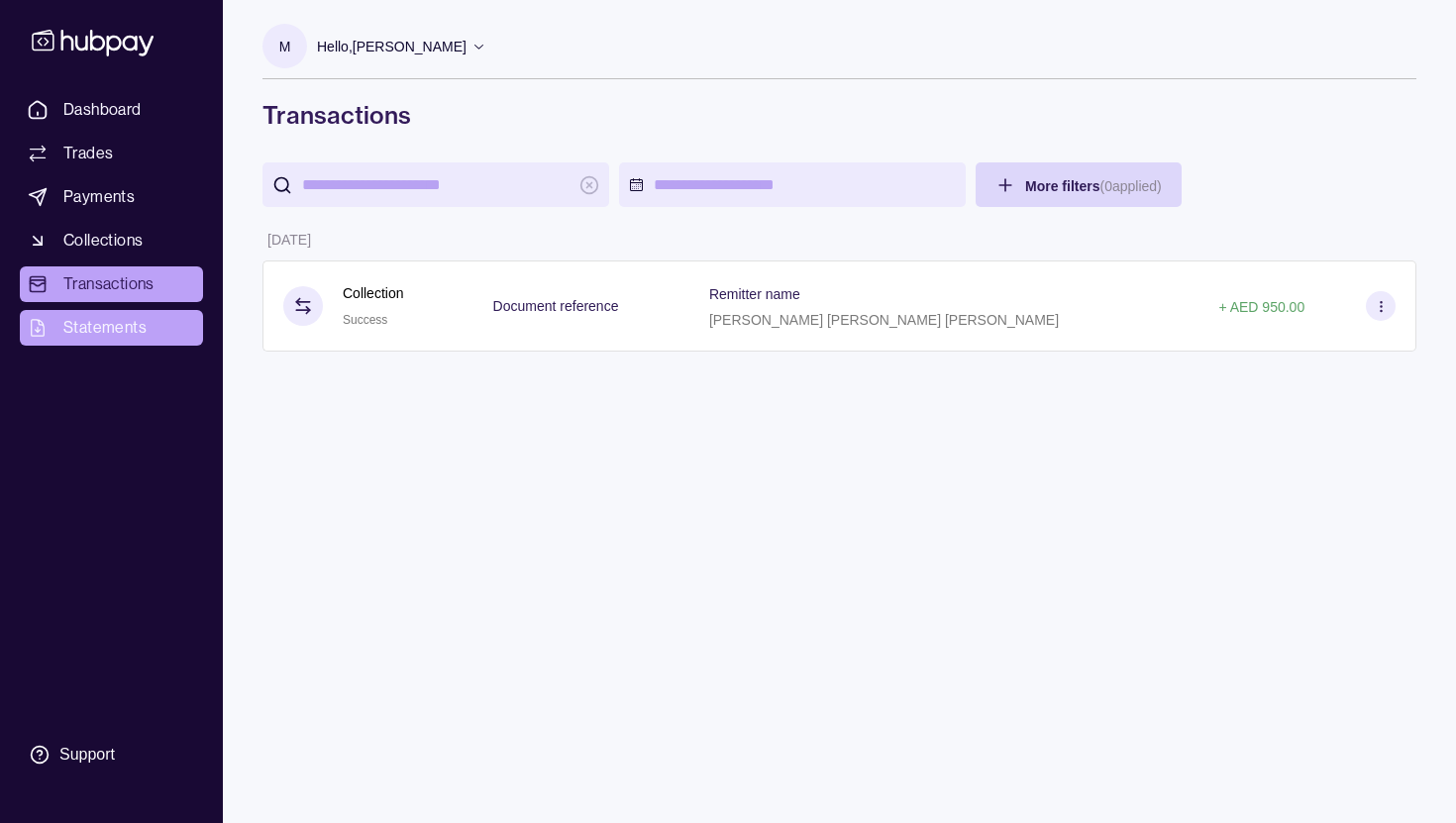 click on "Statements" at bounding box center (105, 328) 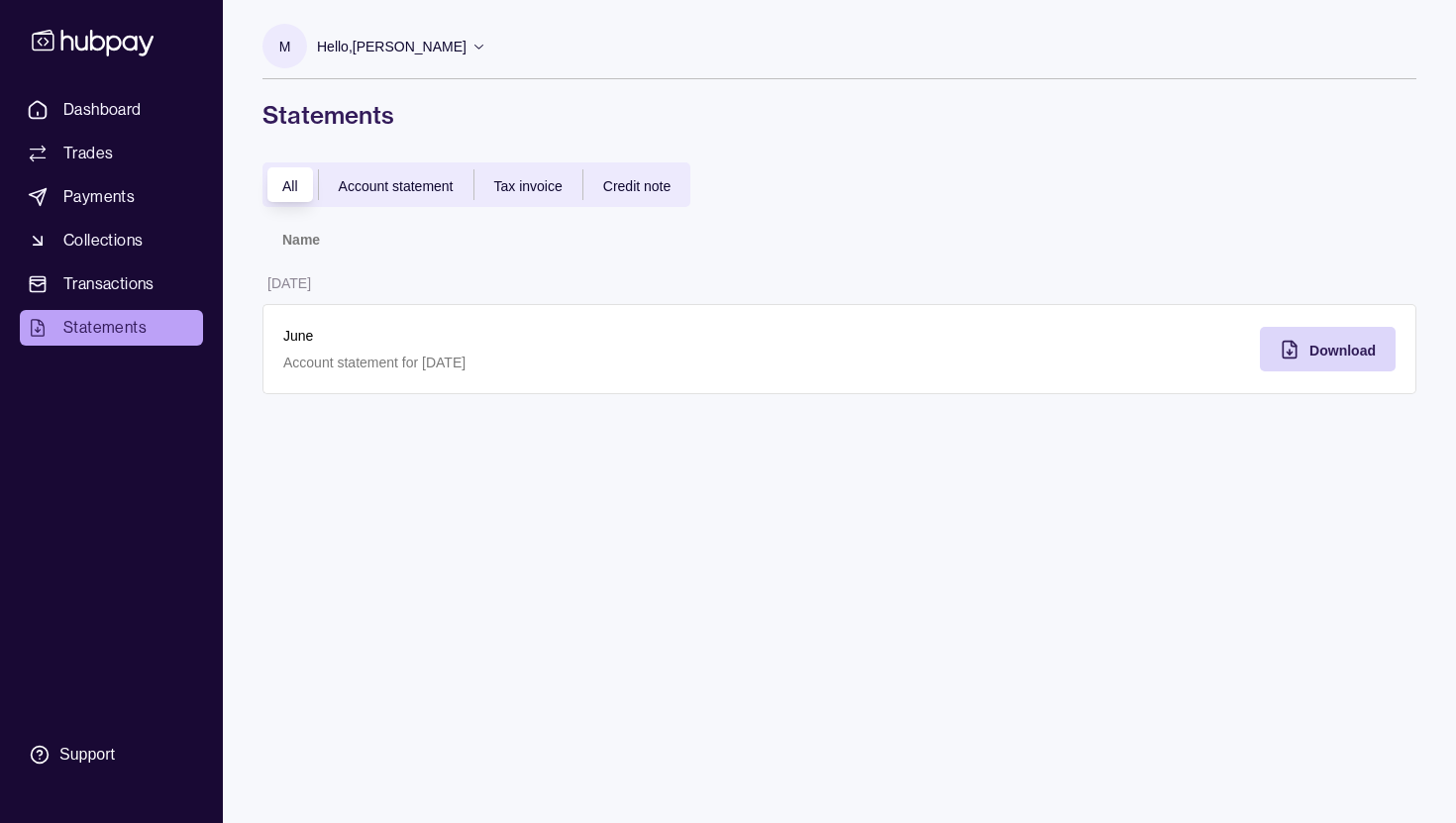 click on "Account statement" at bounding box center [396, 186] 